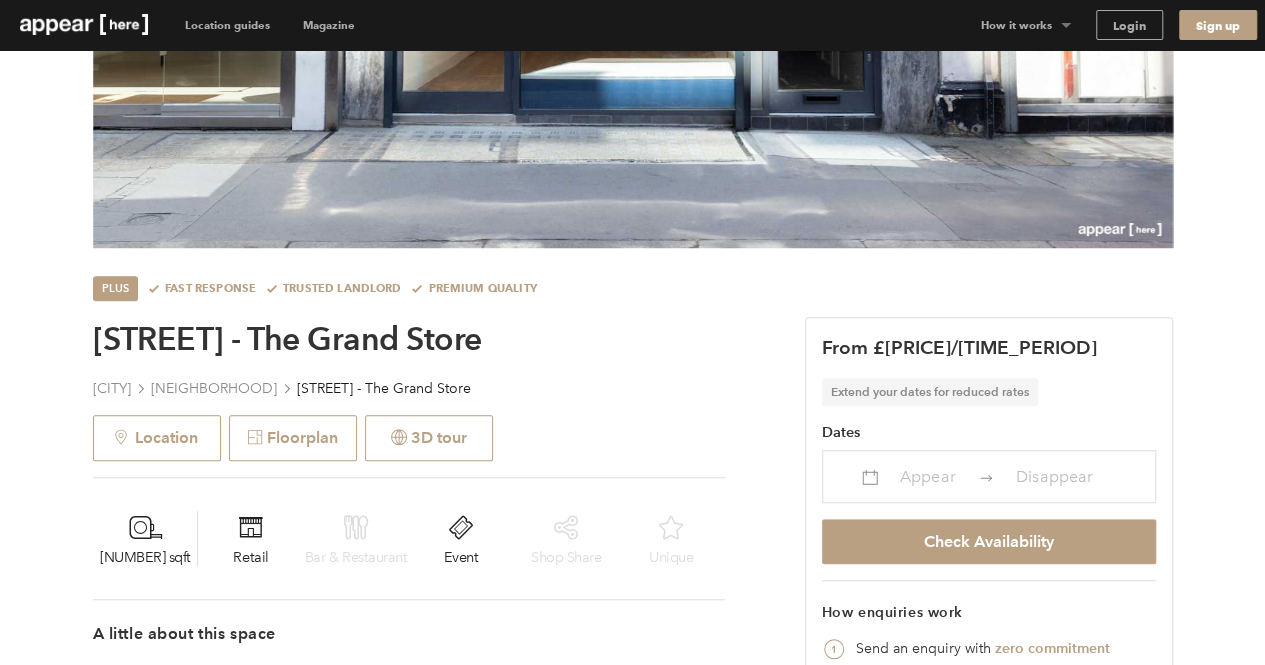 scroll, scrollTop: 0, scrollLeft: 0, axis: both 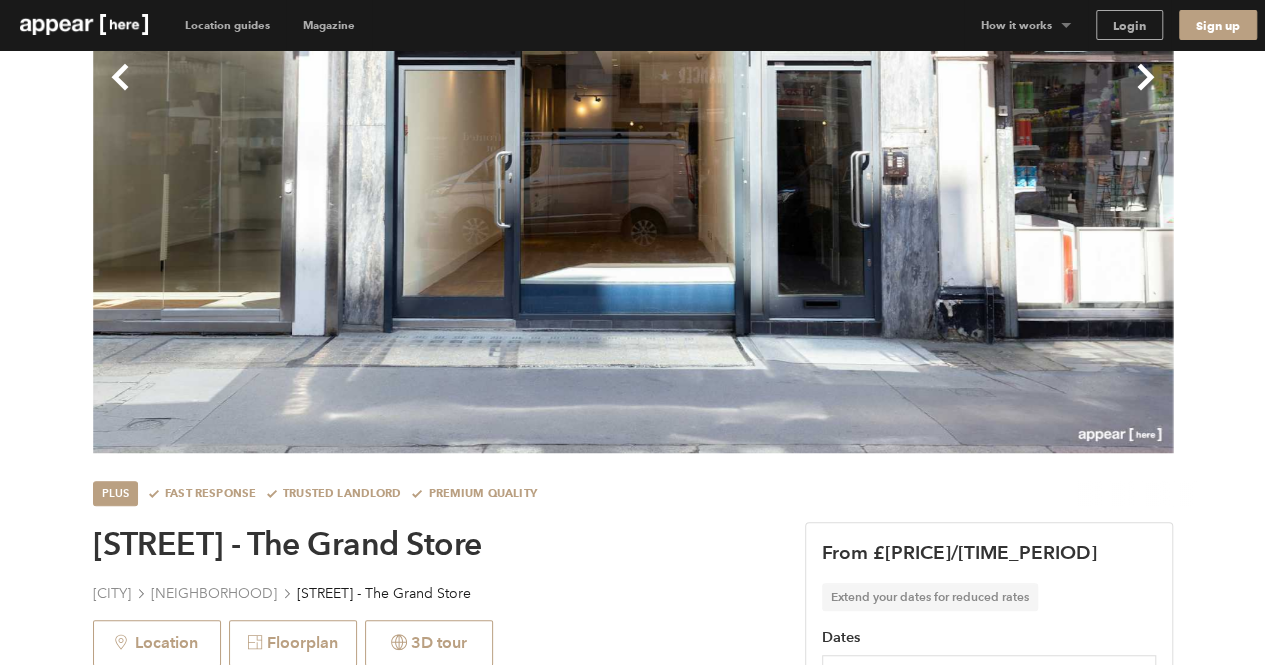 click on "Eastcastle Street - The Grand Store" at bounding box center (409, 544) 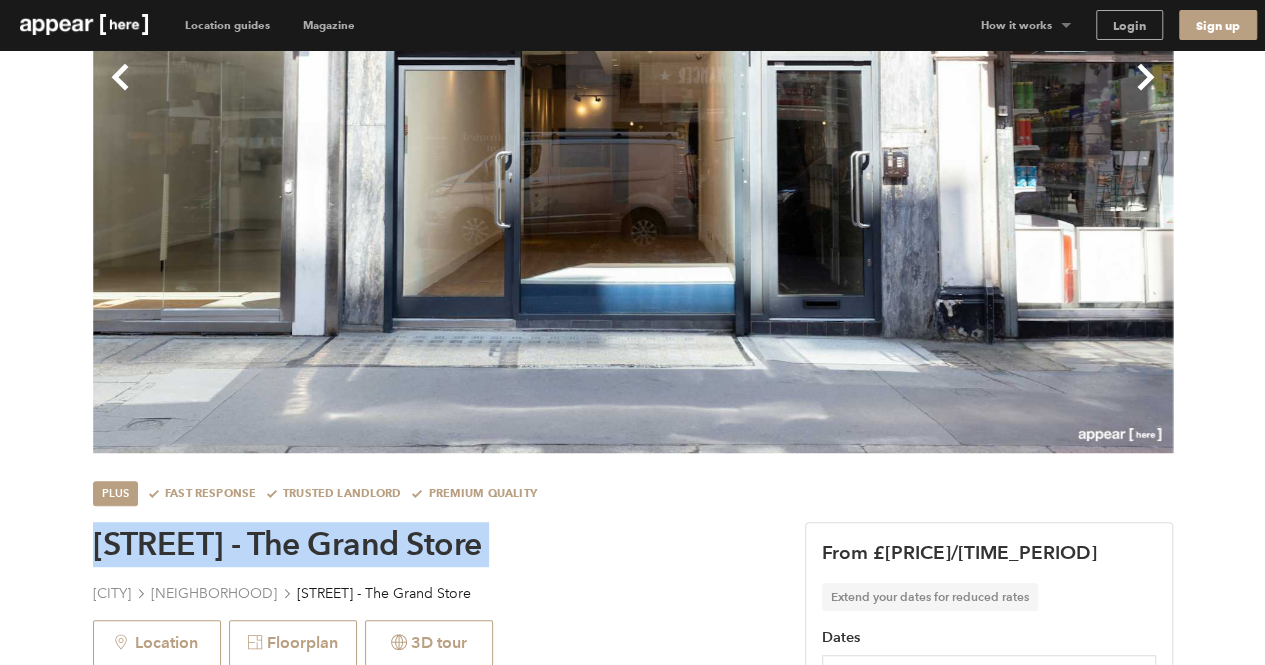 click on "Eastcastle Street - The Grand Store" at bounding box center [409, 544] 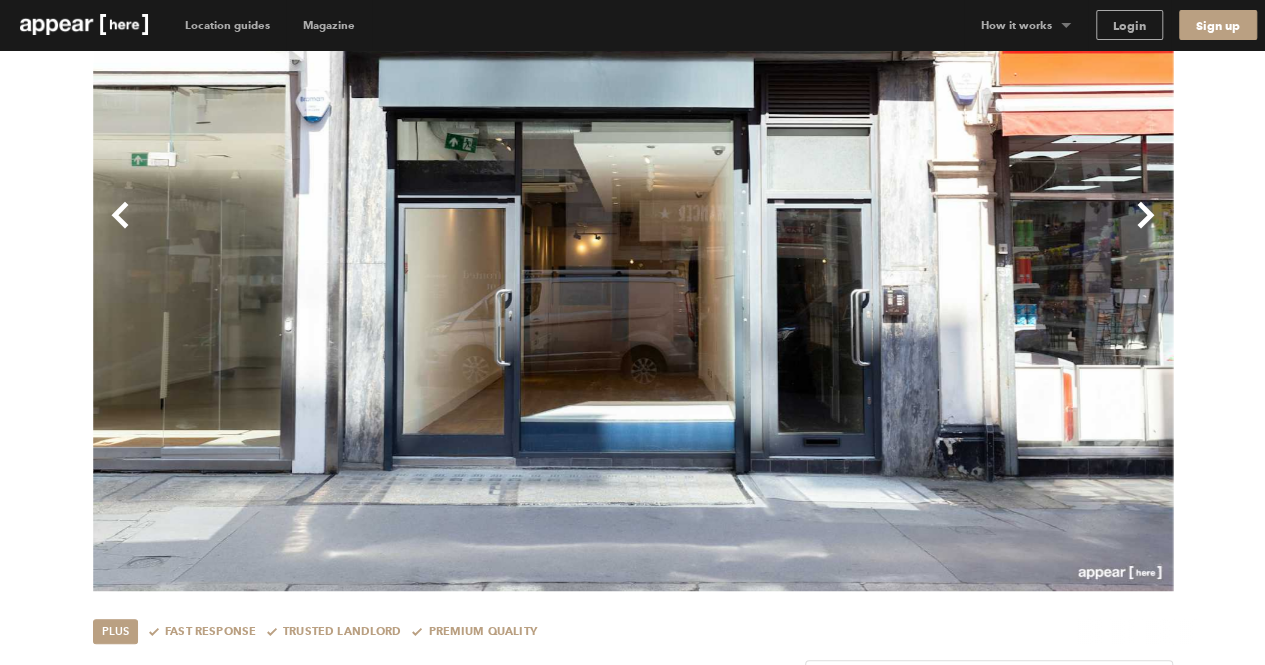 scroll, scrollTop: 180, scrollLeft: 0, axis: vertical 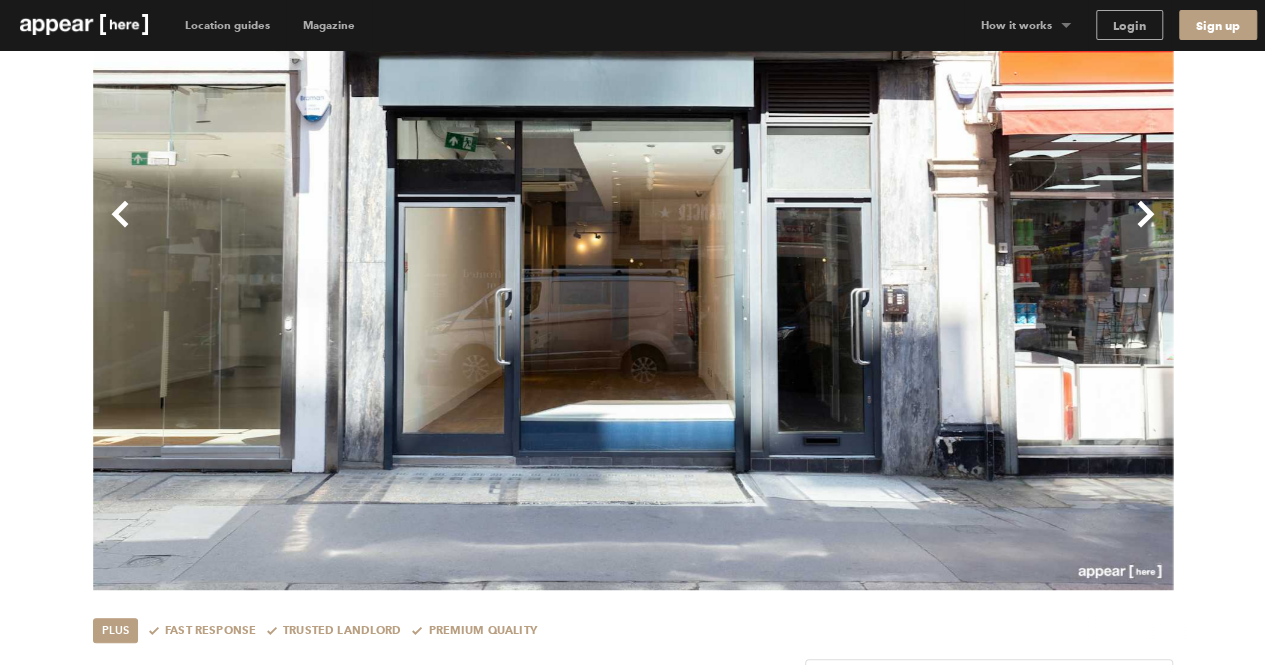 click on "Next" at bounding box center [903, 230] 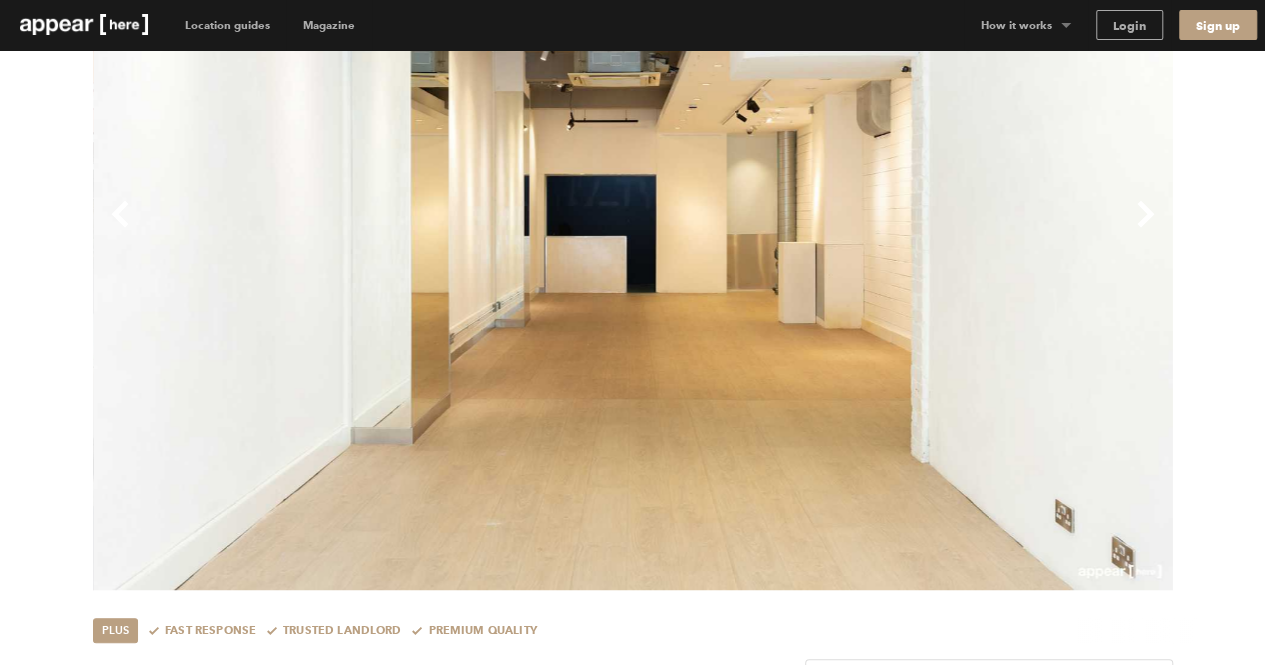 click on "Next" at bounding box center [903, 230] 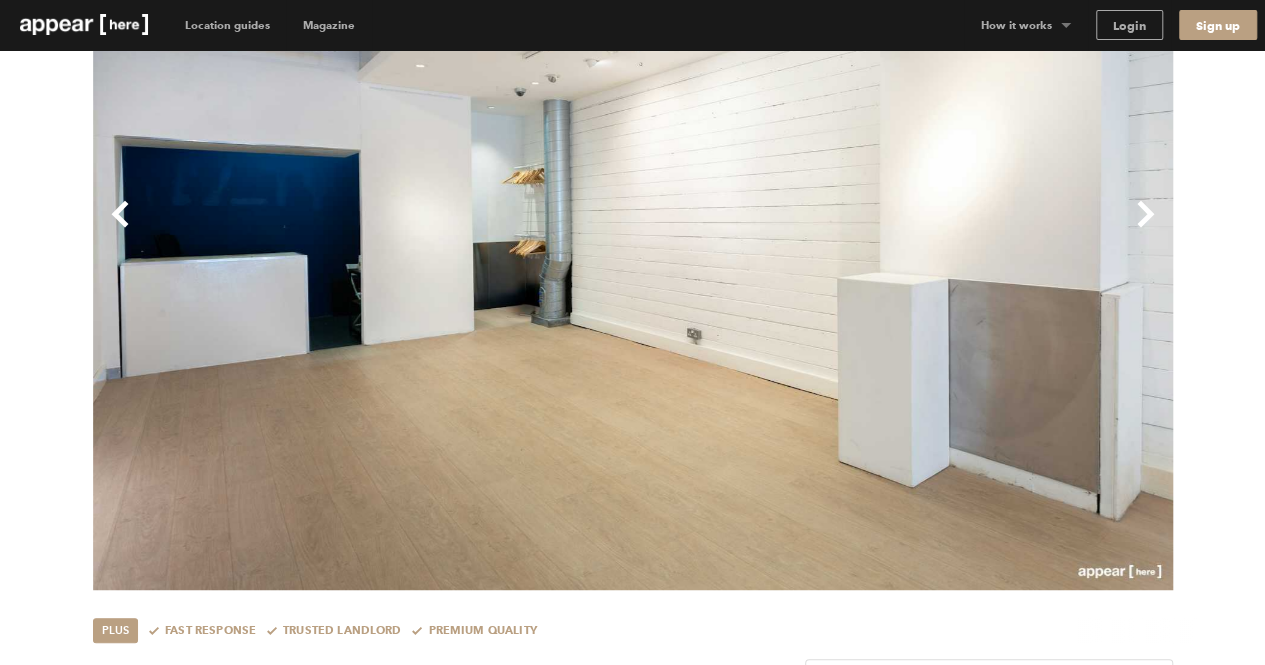 click on "Next" at bounding box center [903, 230] 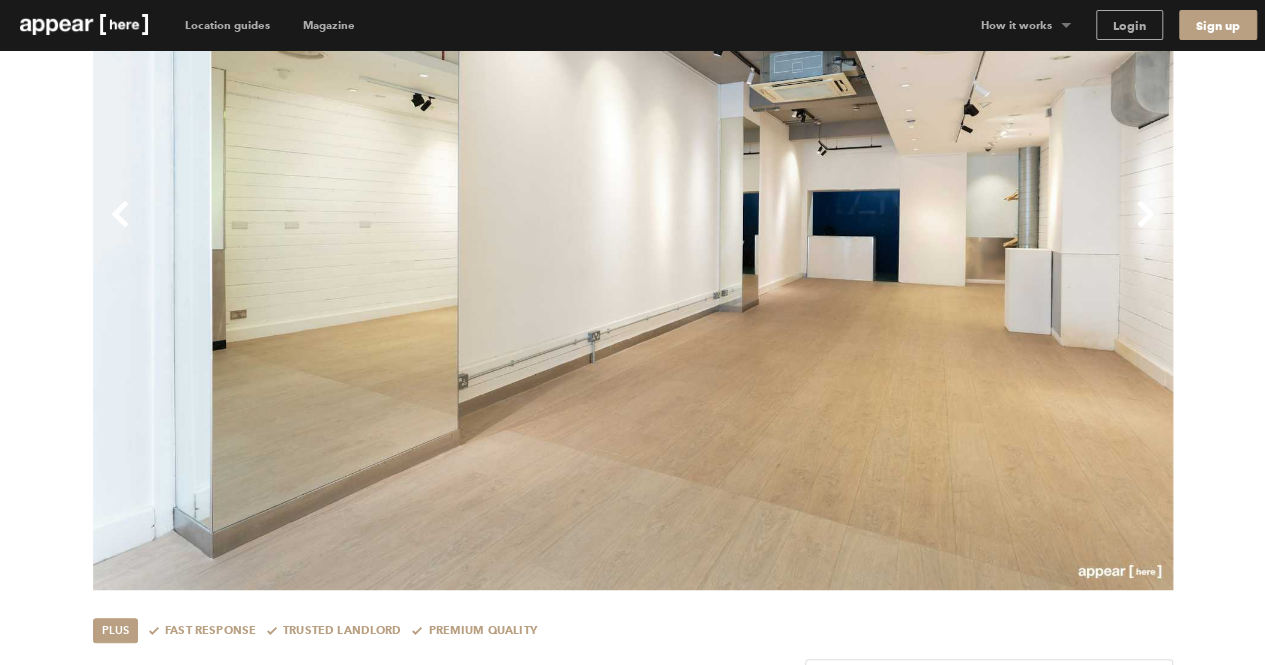 click on "Next" at bounding box center (903, 230) 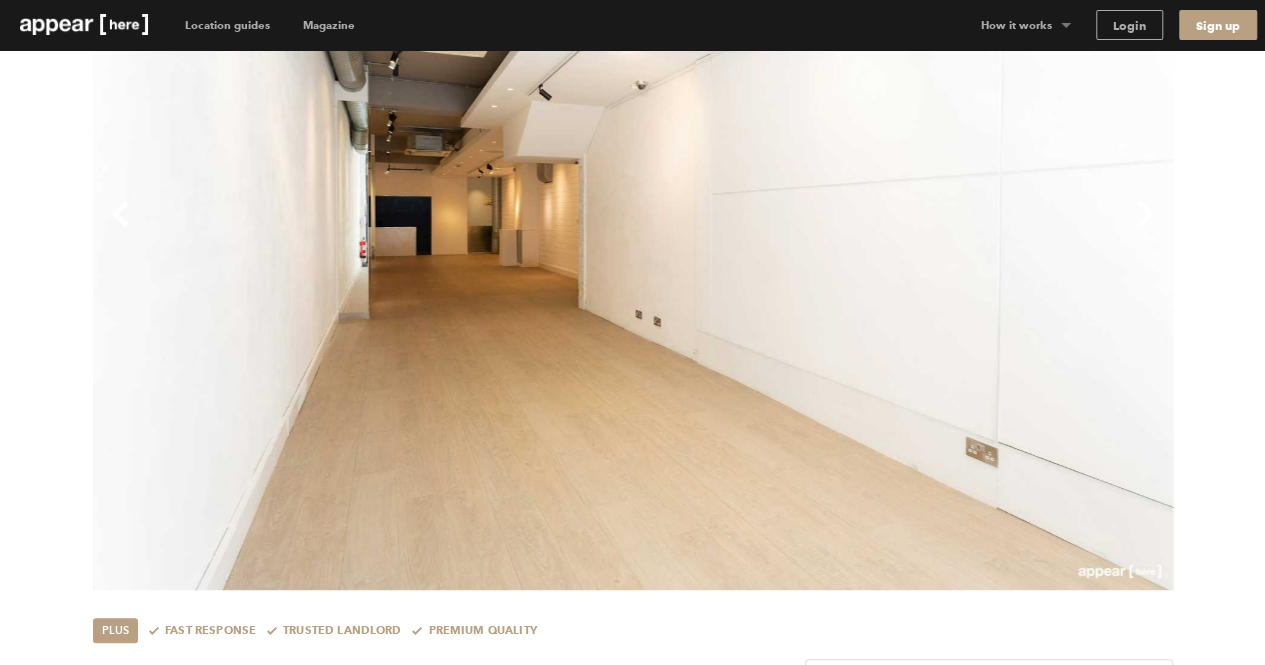 click on "Next" at bounding box center [903, 230] 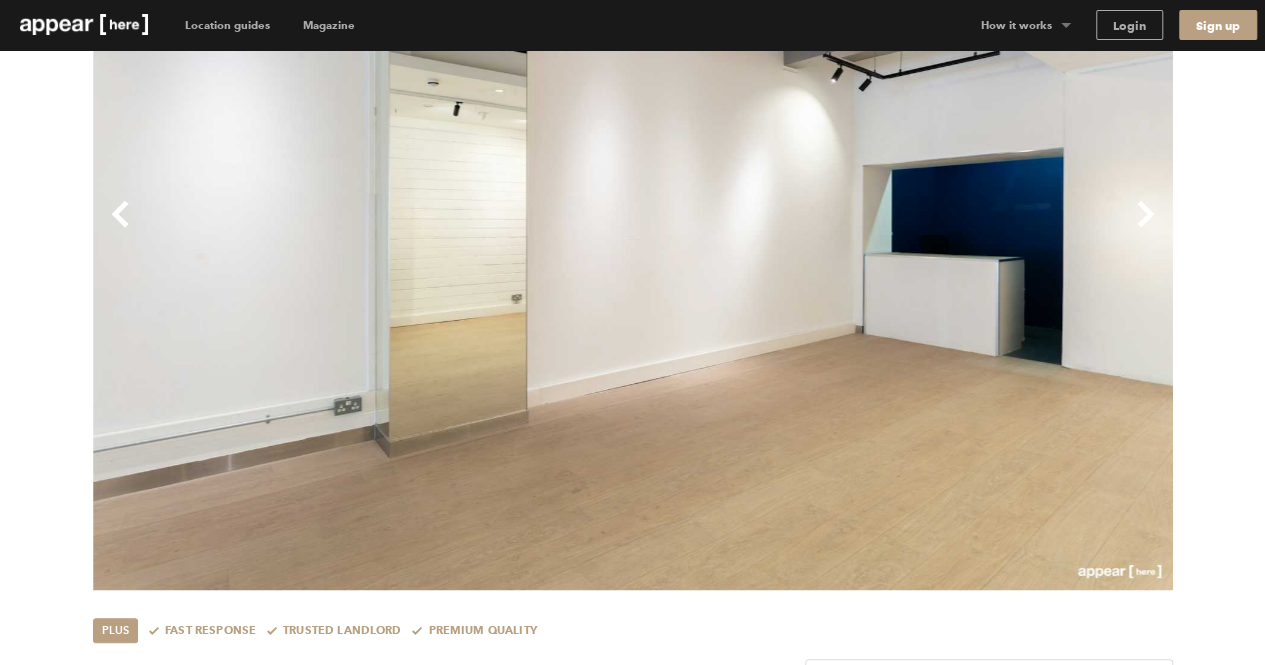click on "Next" at bounding box center [903, 230] 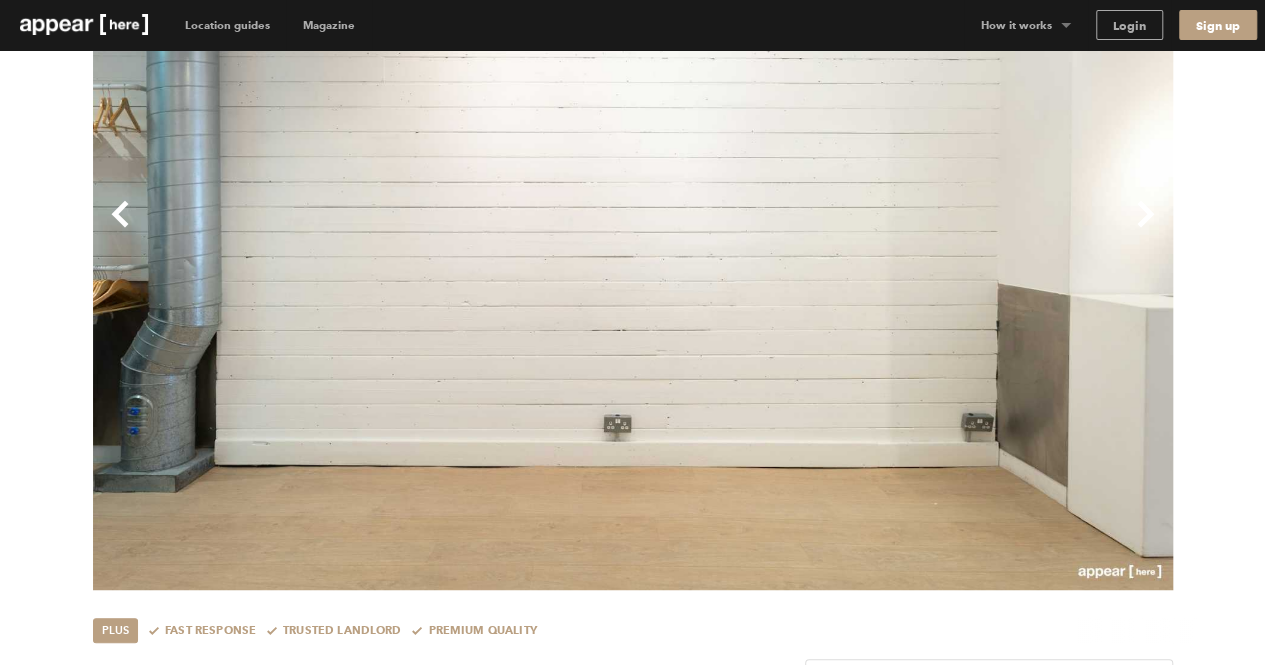 click on "Next" at bounding box center (903, 230) 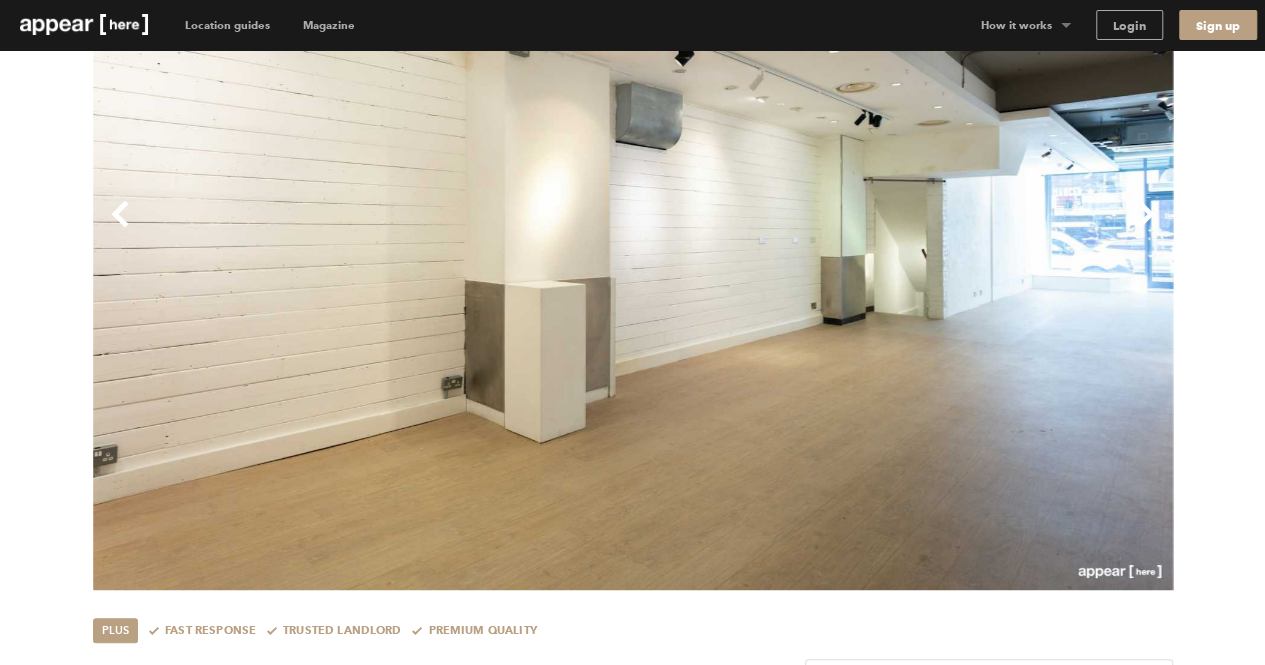 click on "Next" at bounding box center [903, 230] 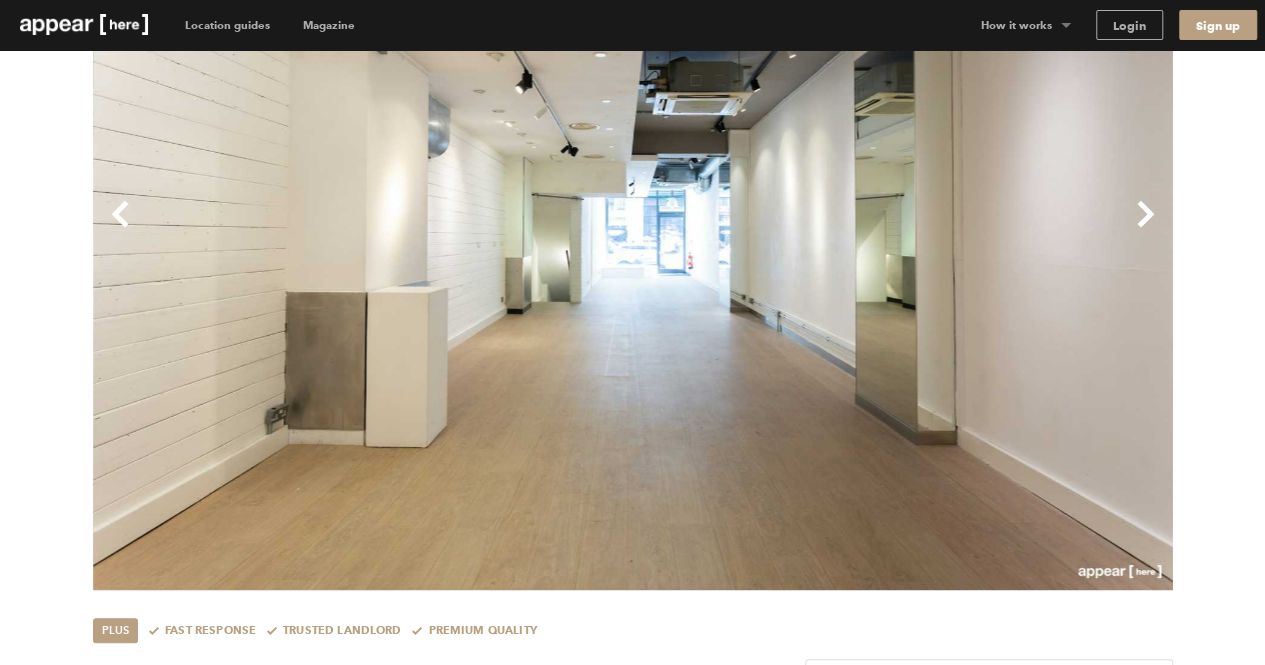 click on "Next" at bounding box center (903, 230) 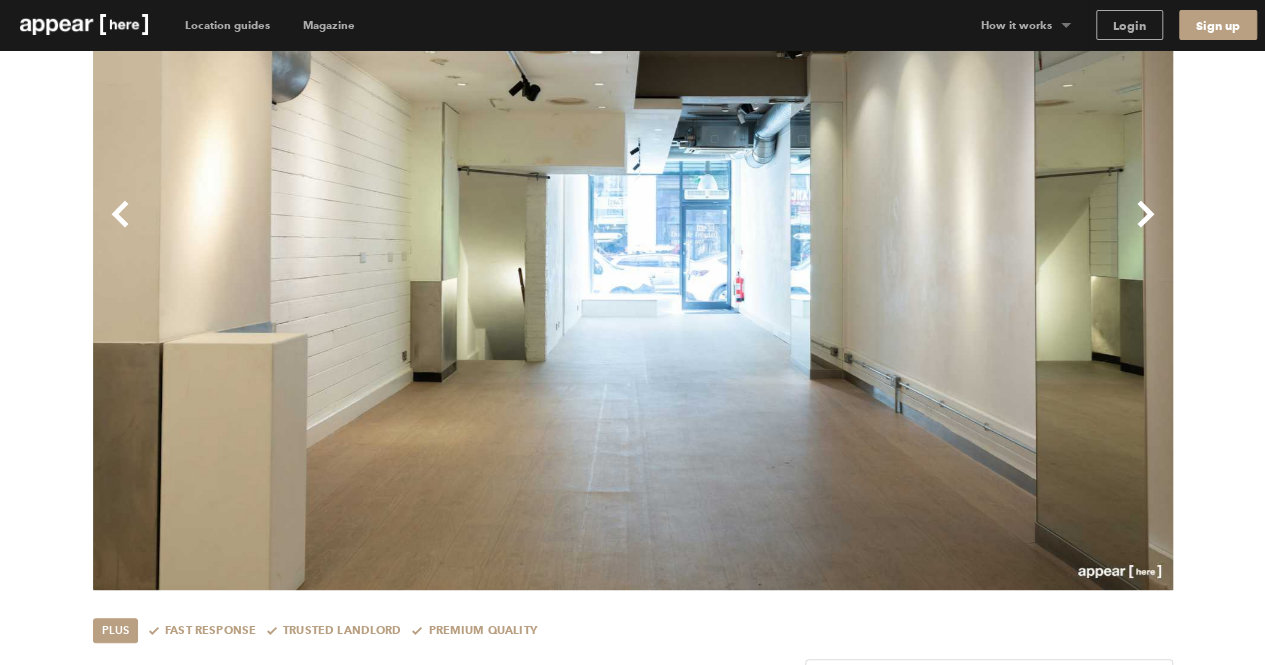 click on "Next" at bounding box center (903, 230) 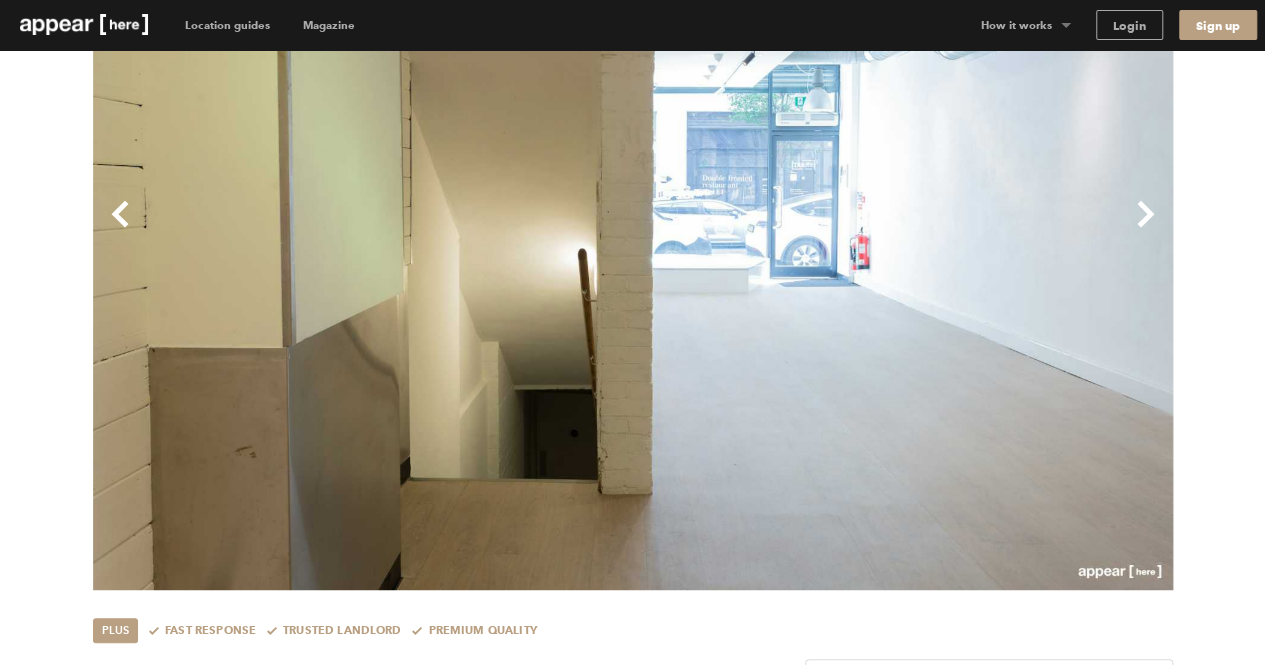 click on "Next" at bounding box center (903, 230) 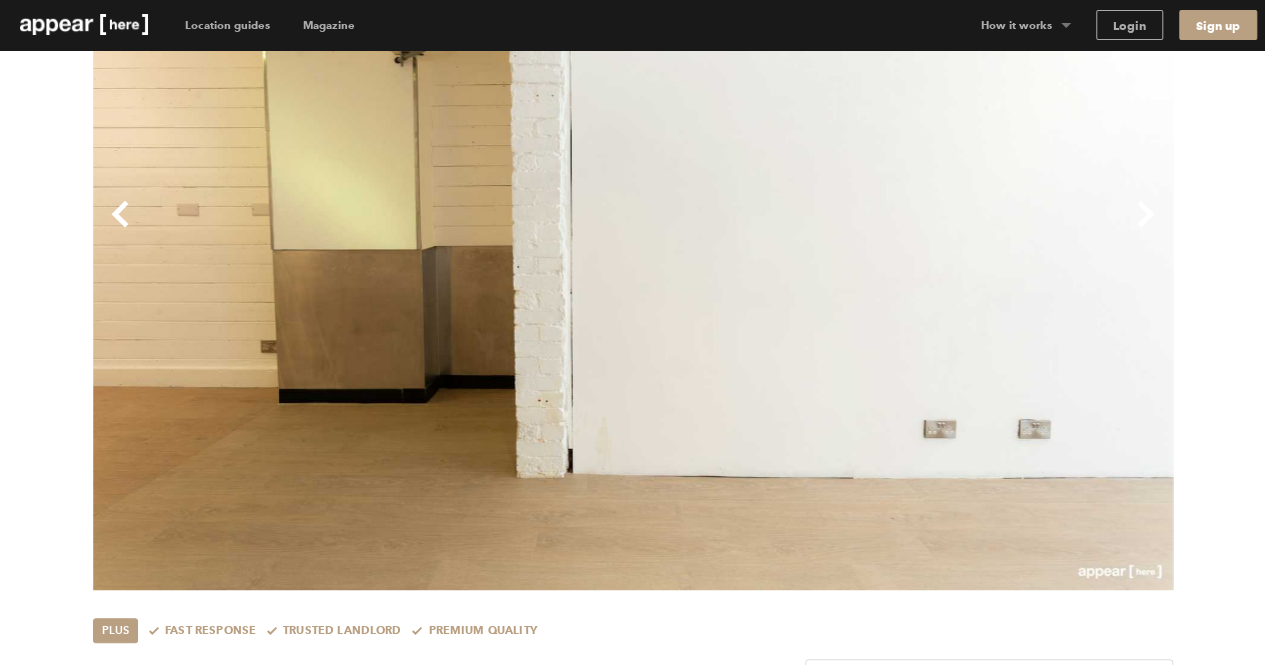 click on "Next" at bounding box center (903, 230) 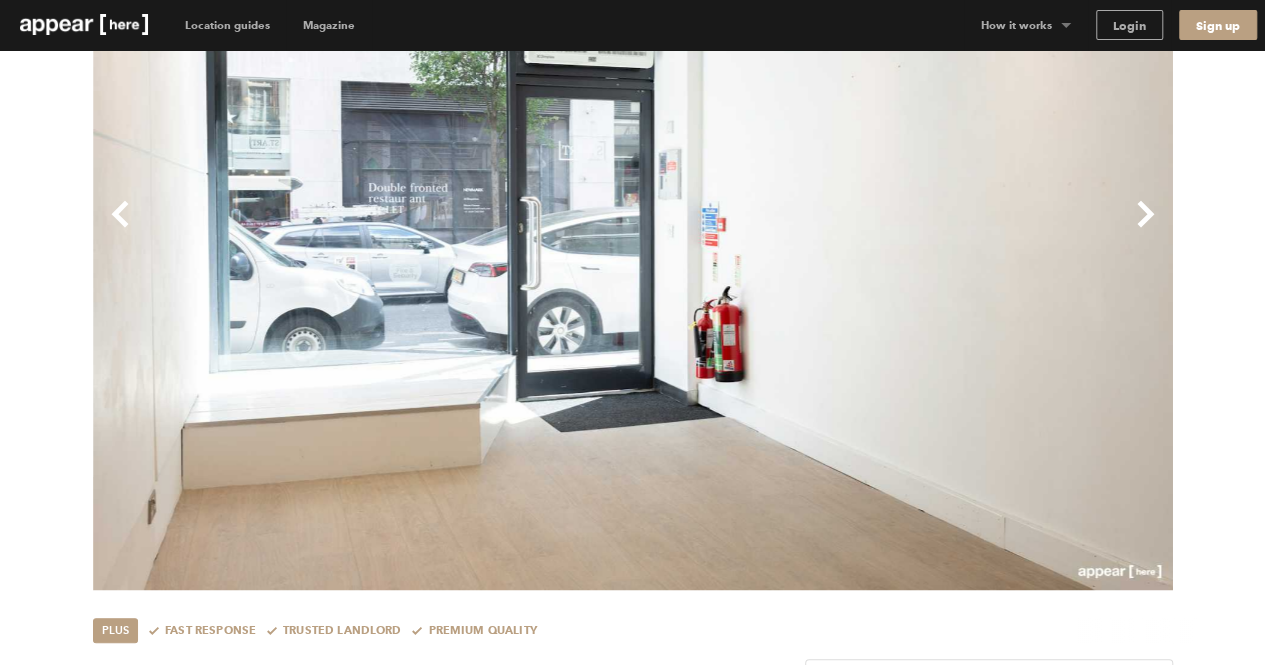 click on "Next" at bounding box center (903, 230) 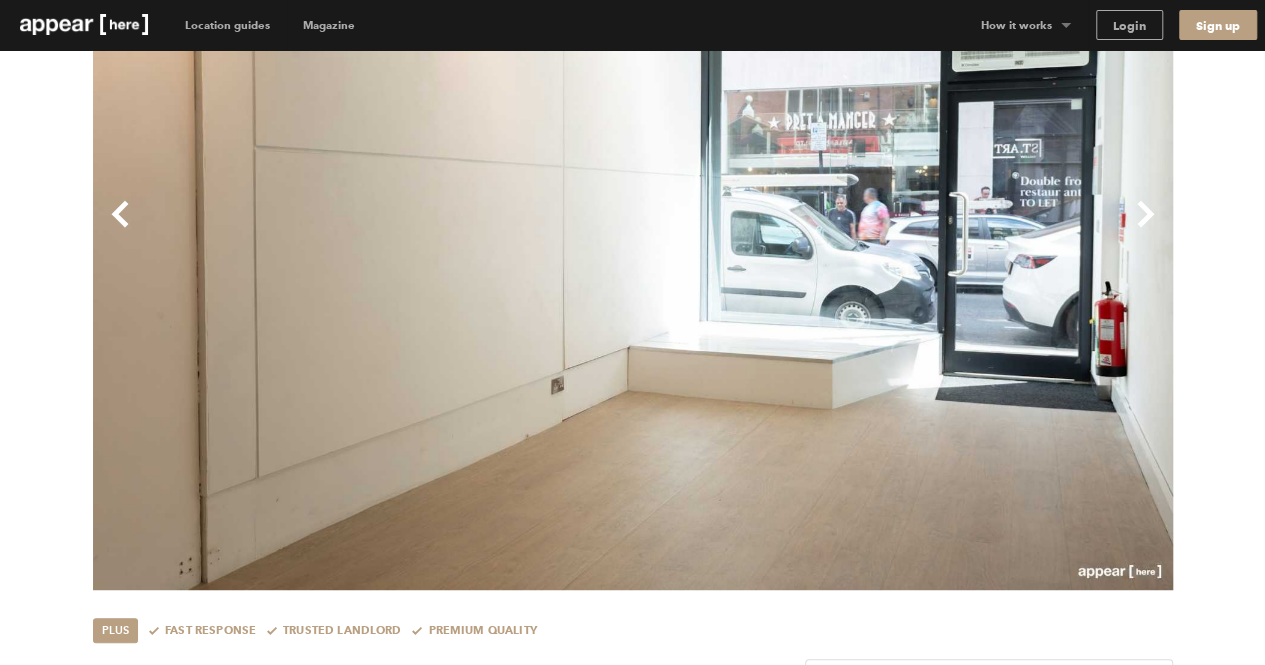 click on "Next" at bounding box center (903, 230) 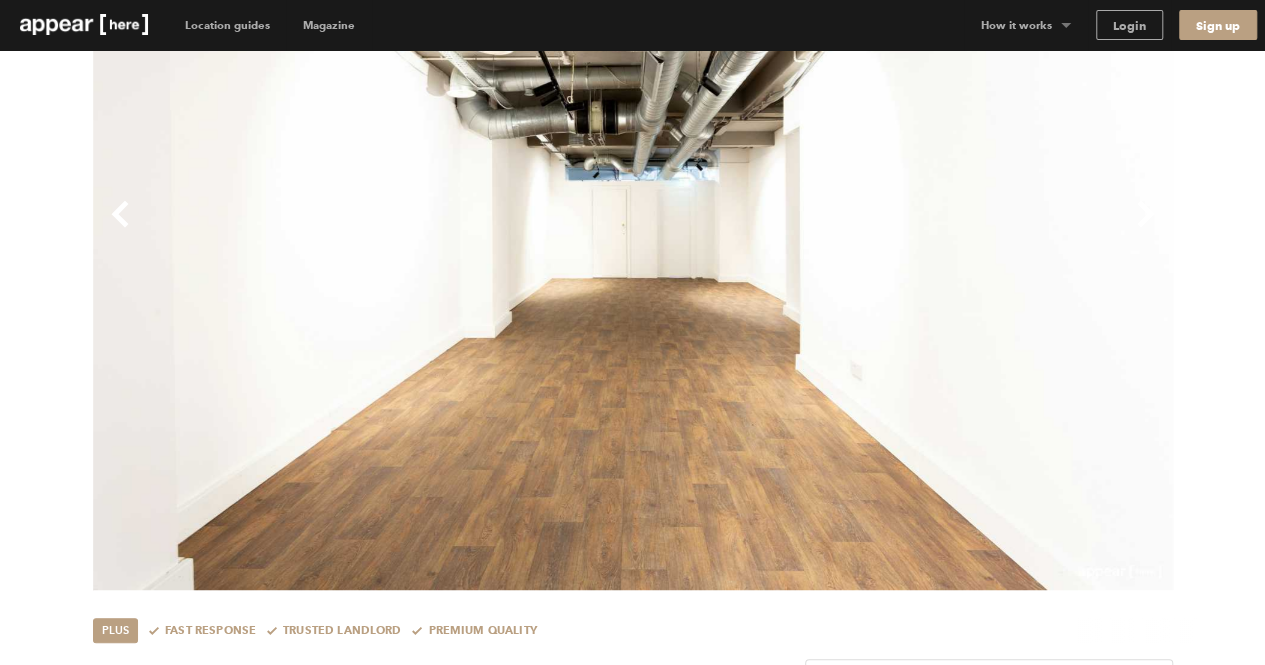 click on "Next" at bounding box center [903, 230] 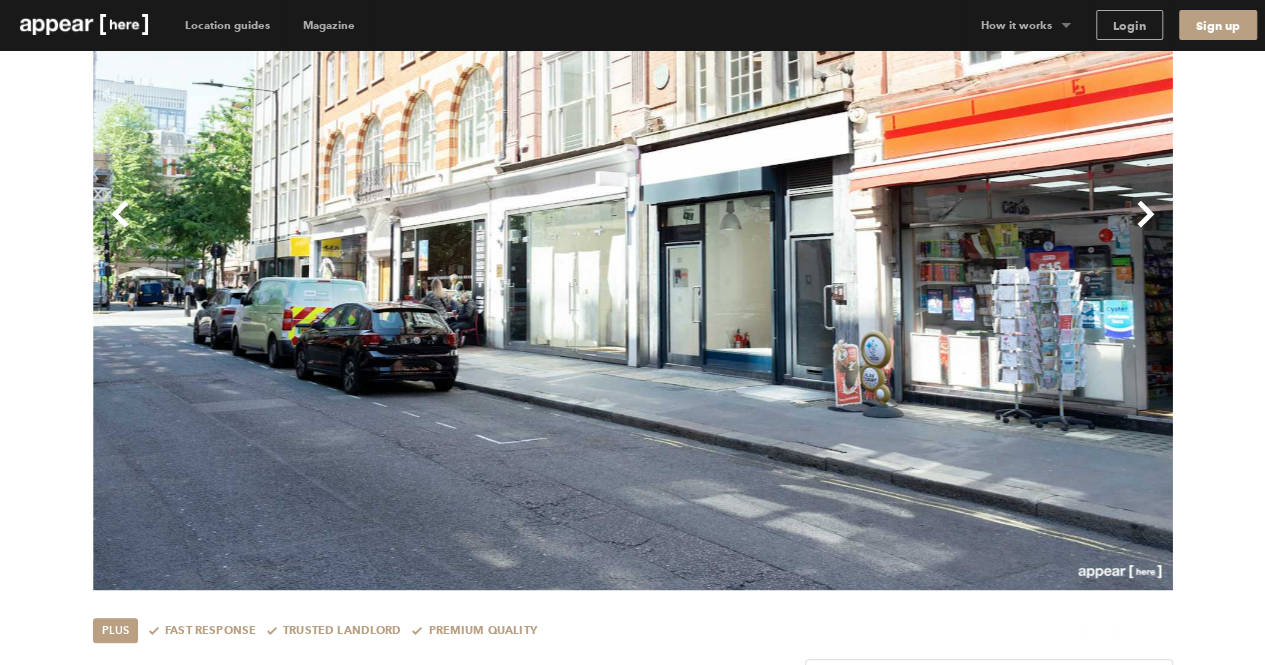 click on "Next" at bounding box center (903, 230) 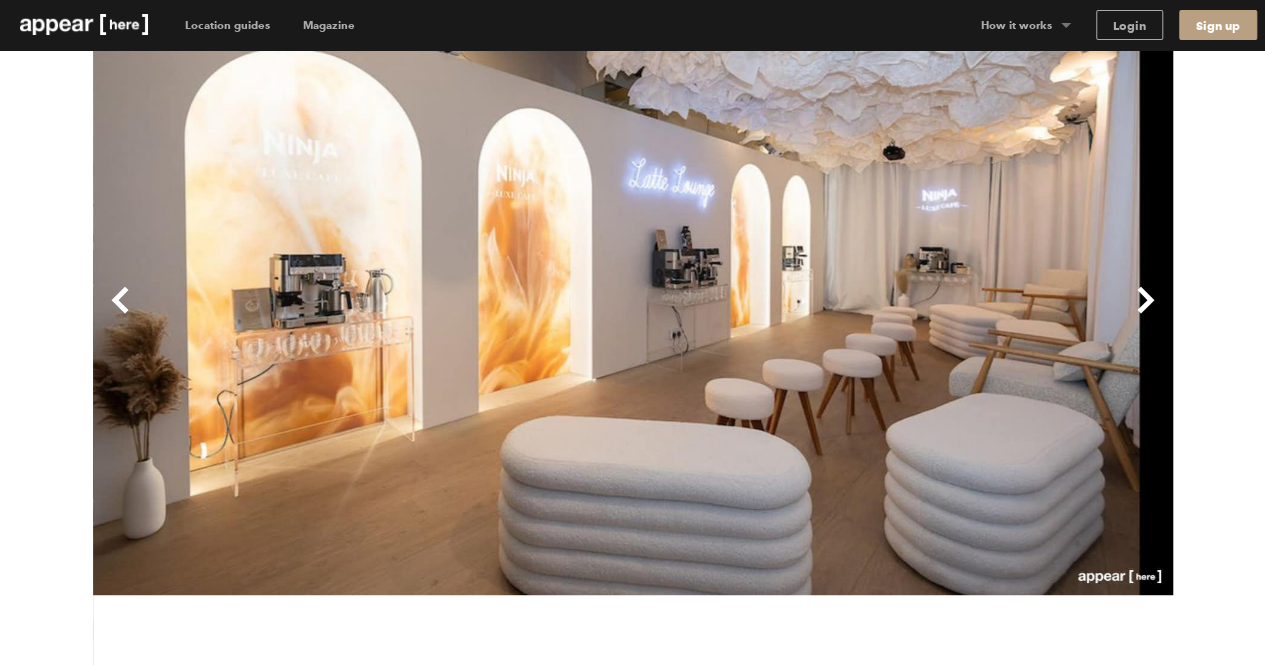 scroll, scrollTop: 93, scrollLeft: 0, axis: vertical 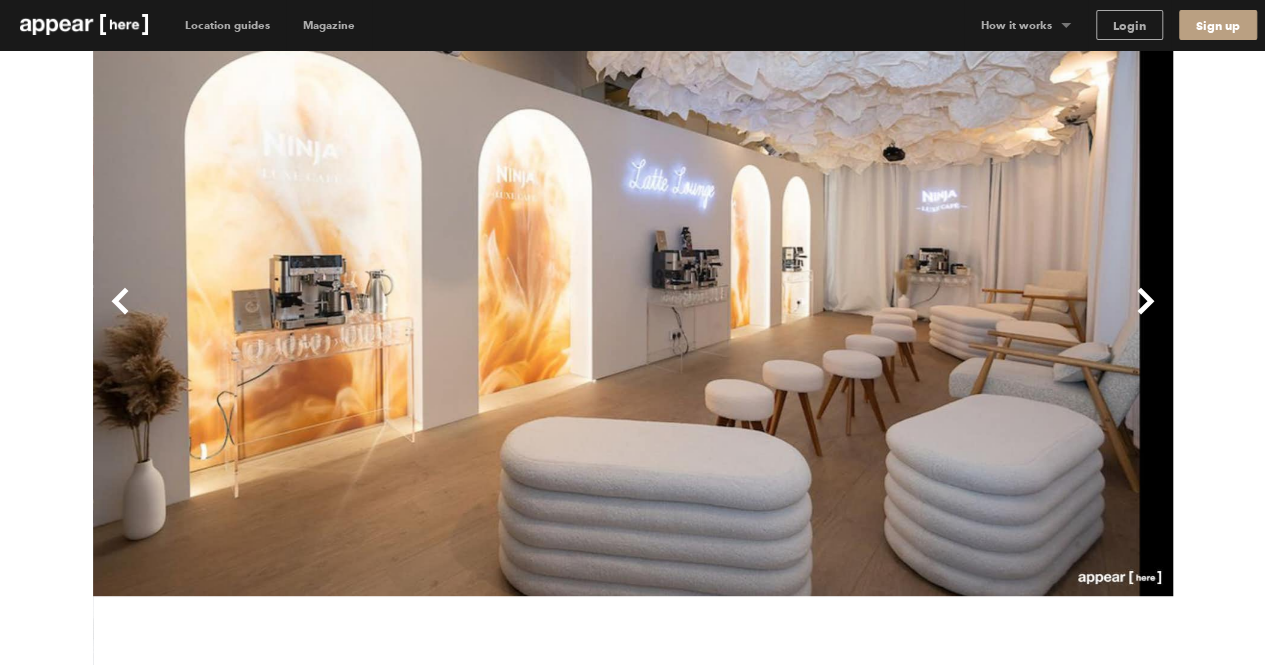 click on "Next" at bounding box center [903, 317] 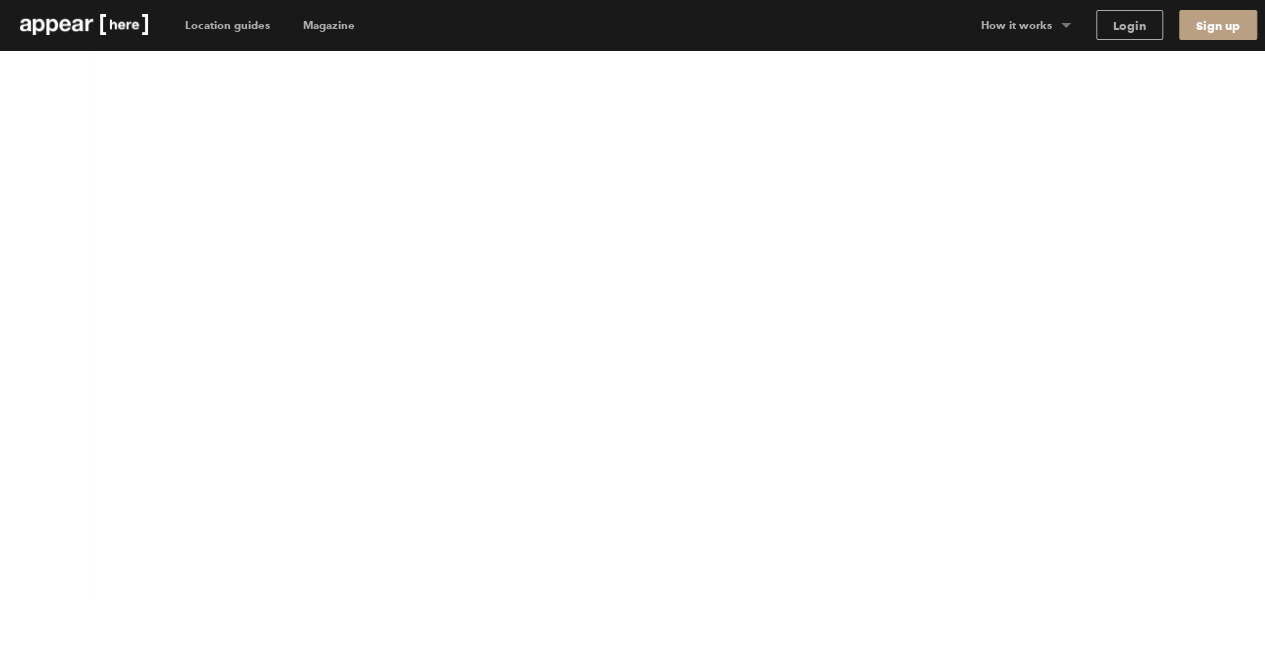 click on "Next" at bounding box center [903, 317] 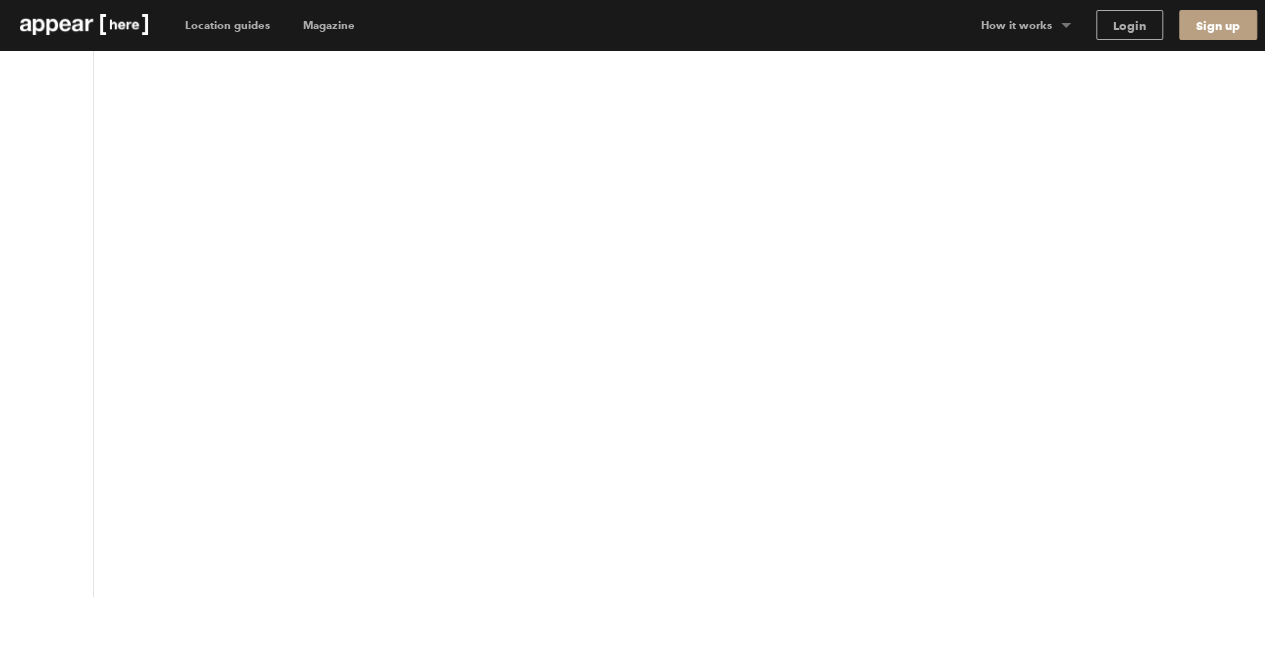 click on "Next" at bounding box center (903, 317) 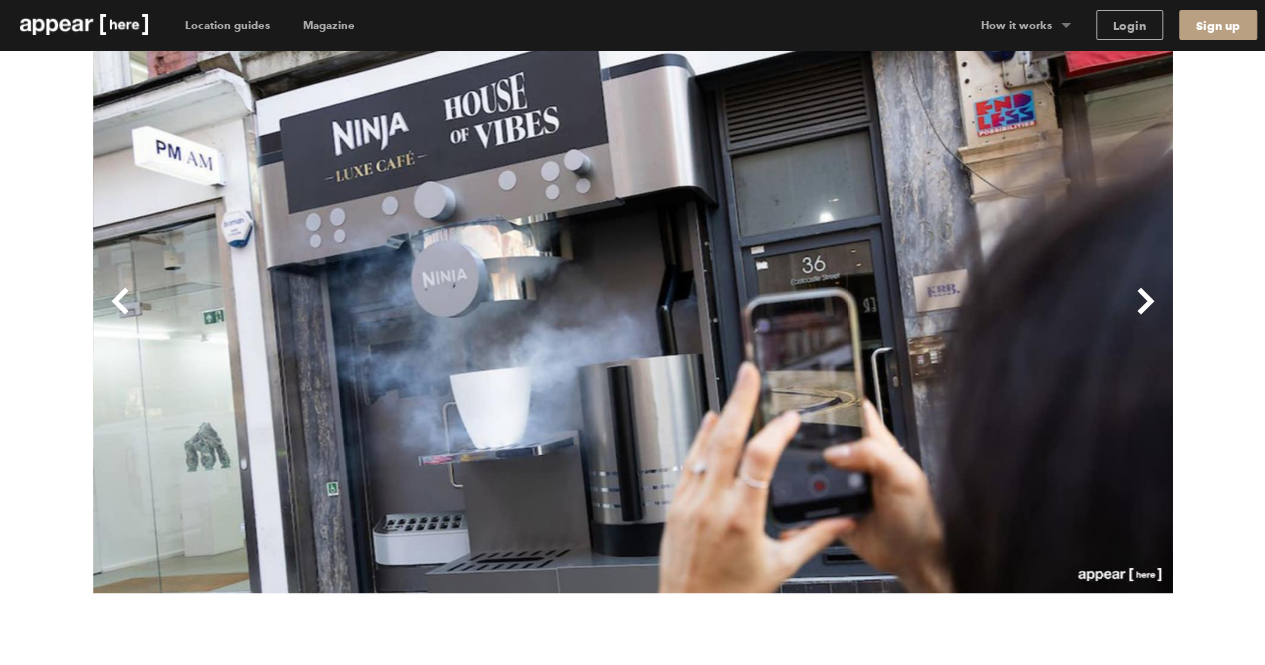 click on "Next" at bounding box center (903, 317) 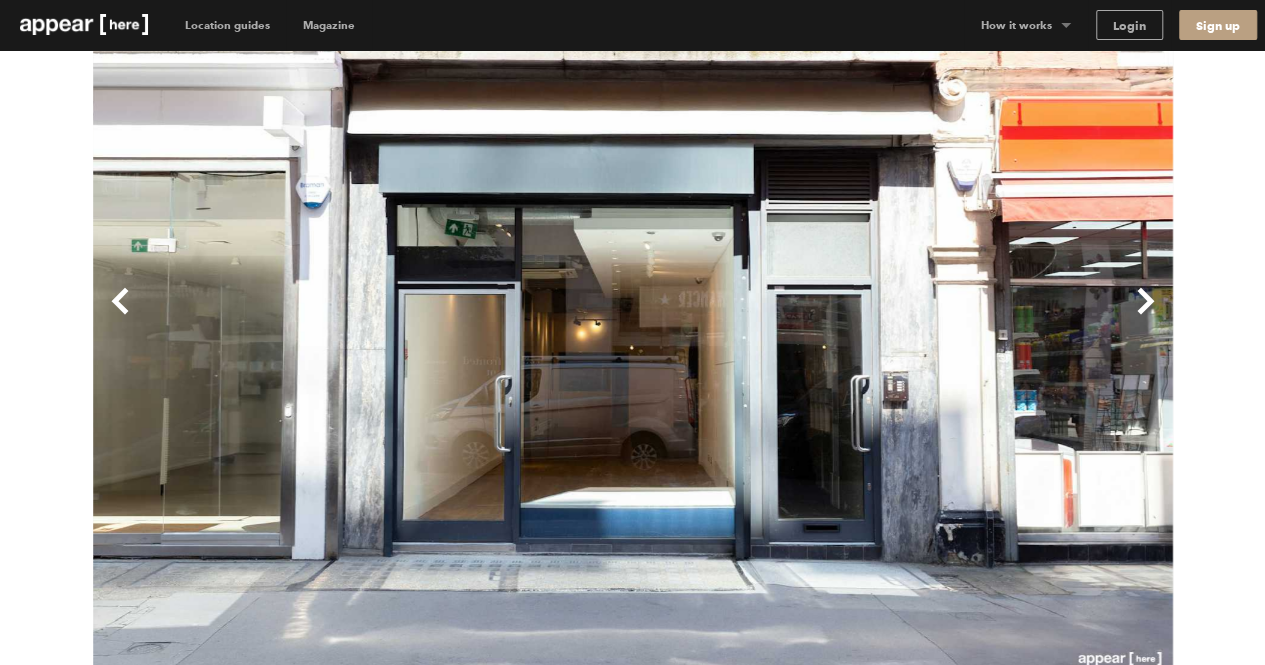 click on "Previous" at bounding box center (363, 317) 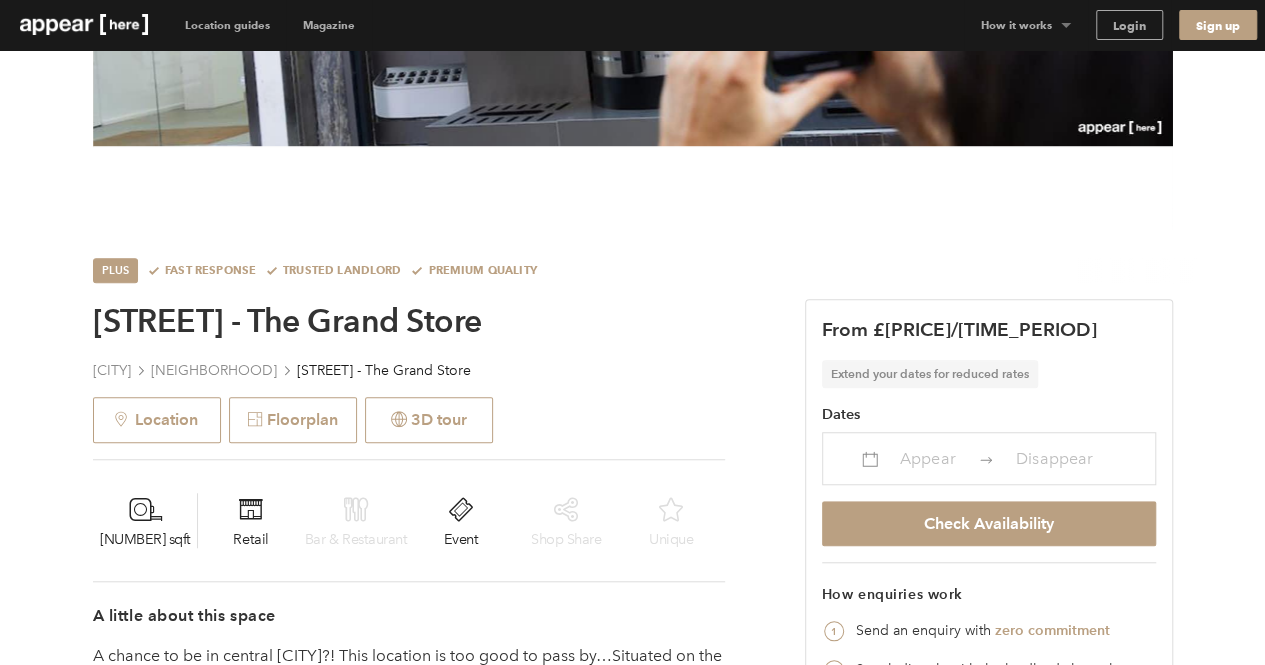 scroll, scrollTop: 539, scrollLeft: 0, axis: vertical 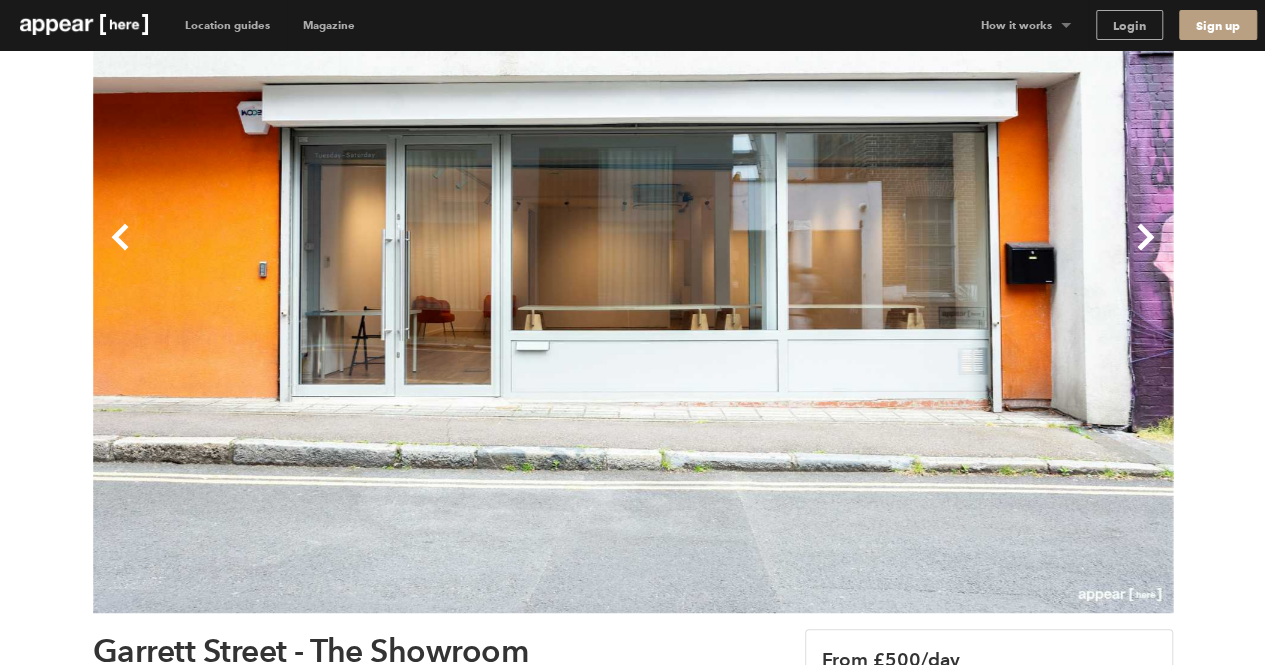 click on "Next" at bounding box center (903, 253) 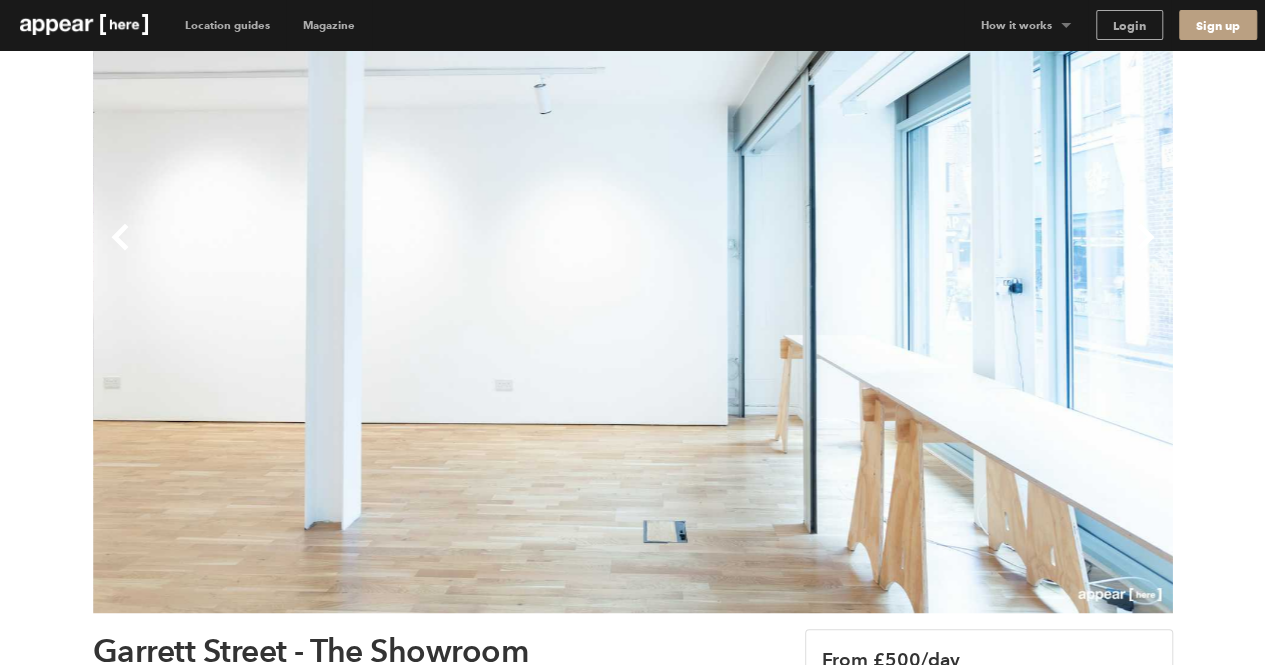 click on "Next" at bounding box center [903, 253] 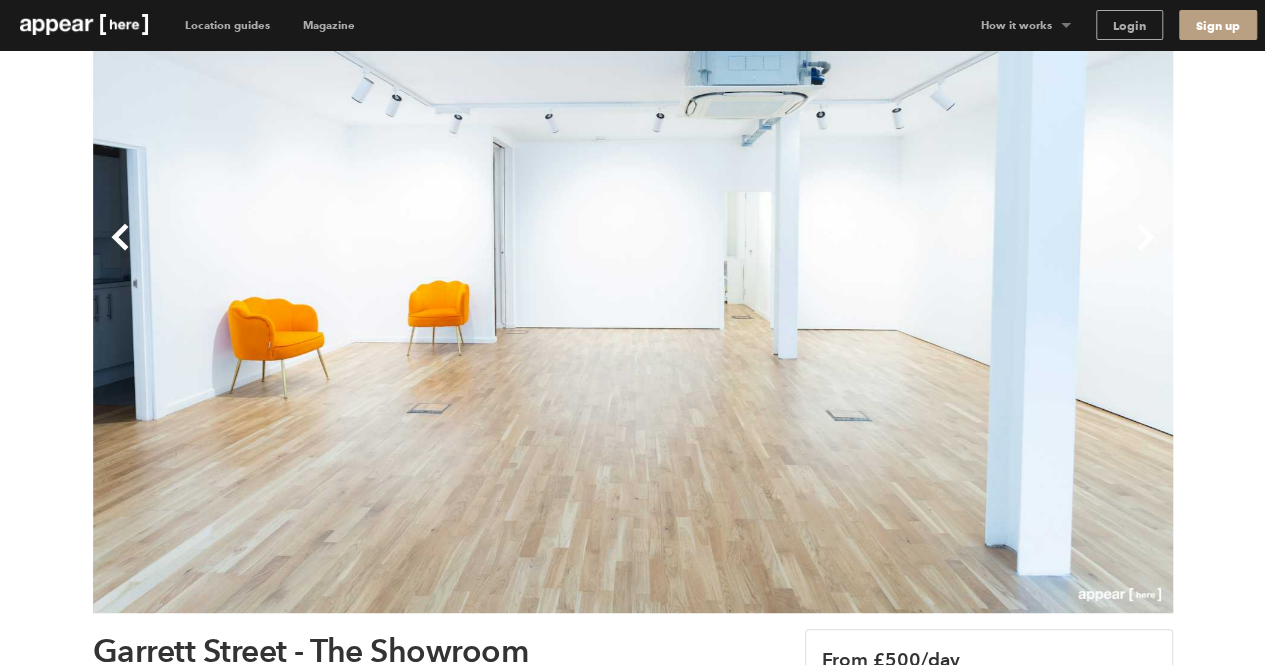 click on "Next" at bounding box center [903, 253] 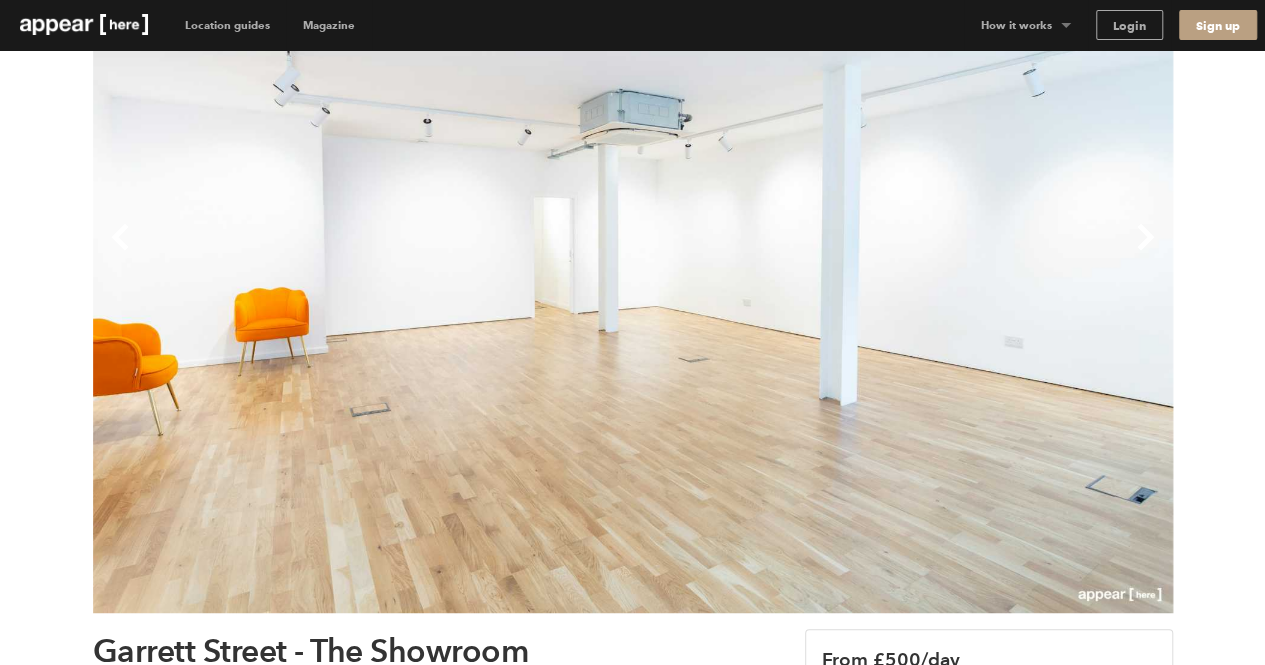 click on "Next" at bounding box center [903, 253] 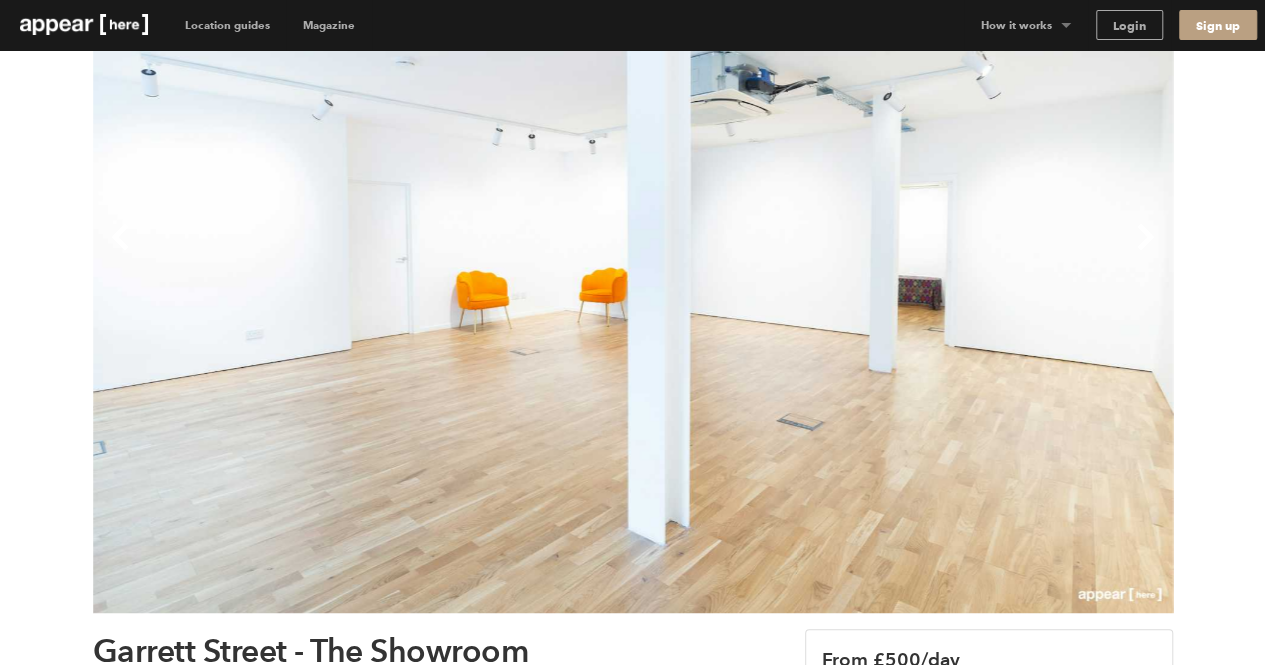 click on "Next" at bounding box center [903, 253] 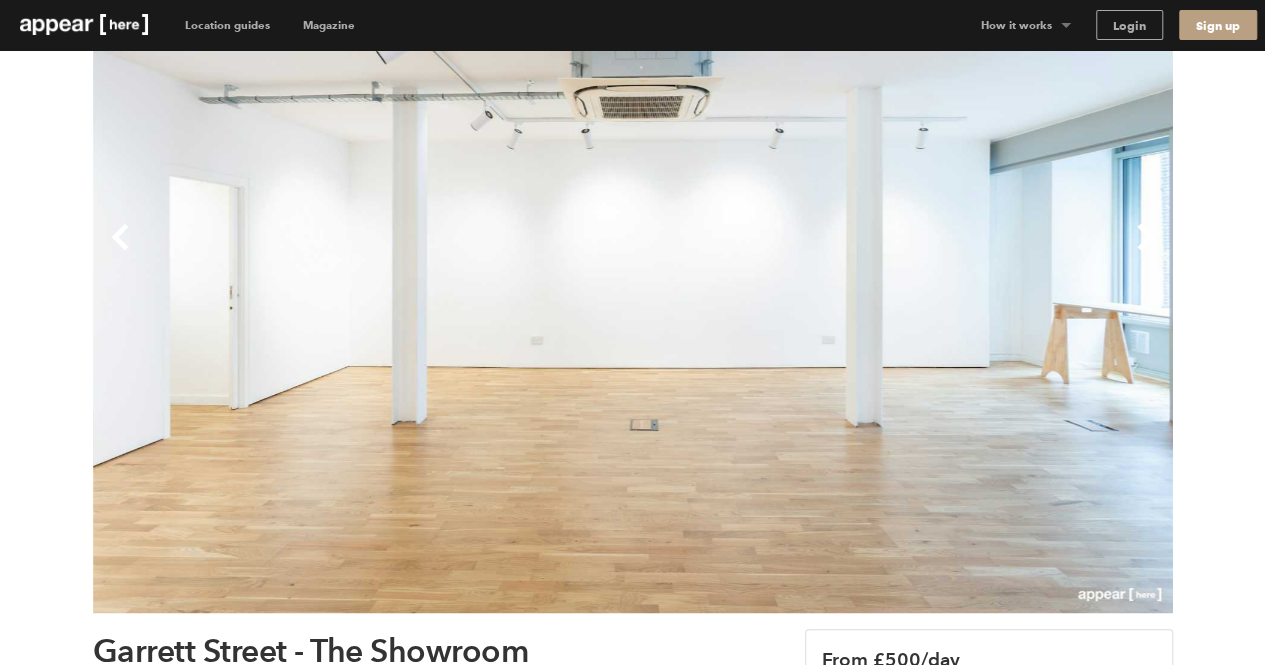 click on "Next" at bounding box center (903, 253) 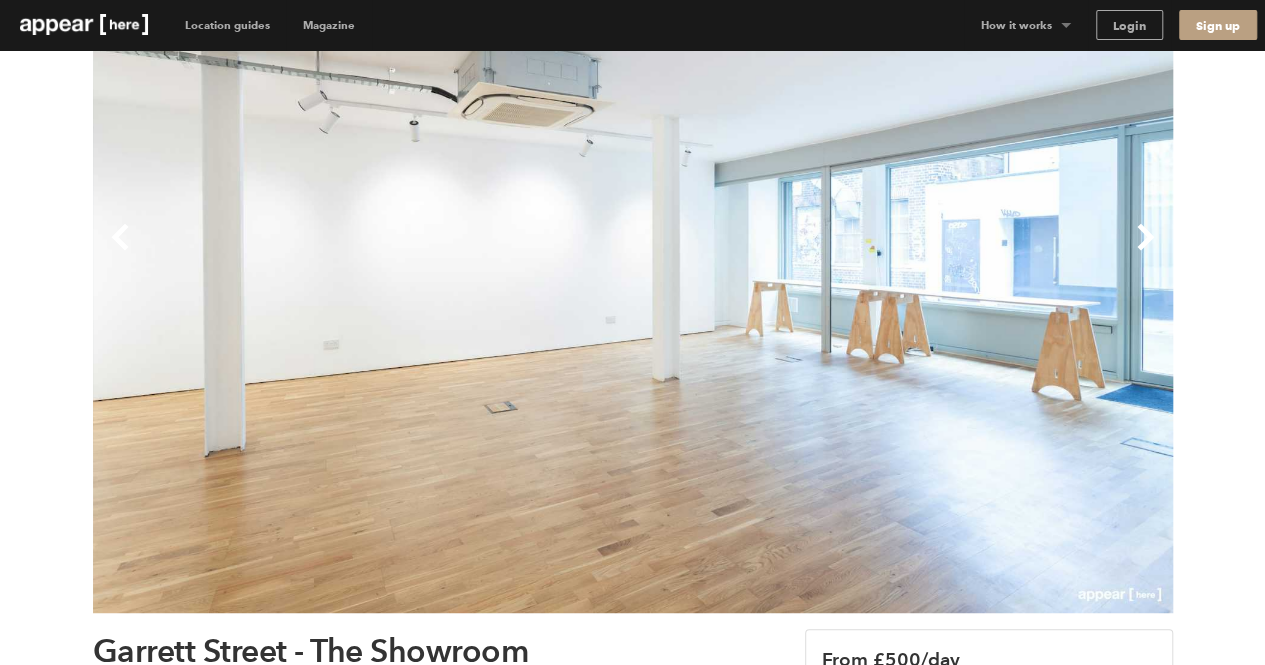 click on "Next" at bounding box center (903, 253) 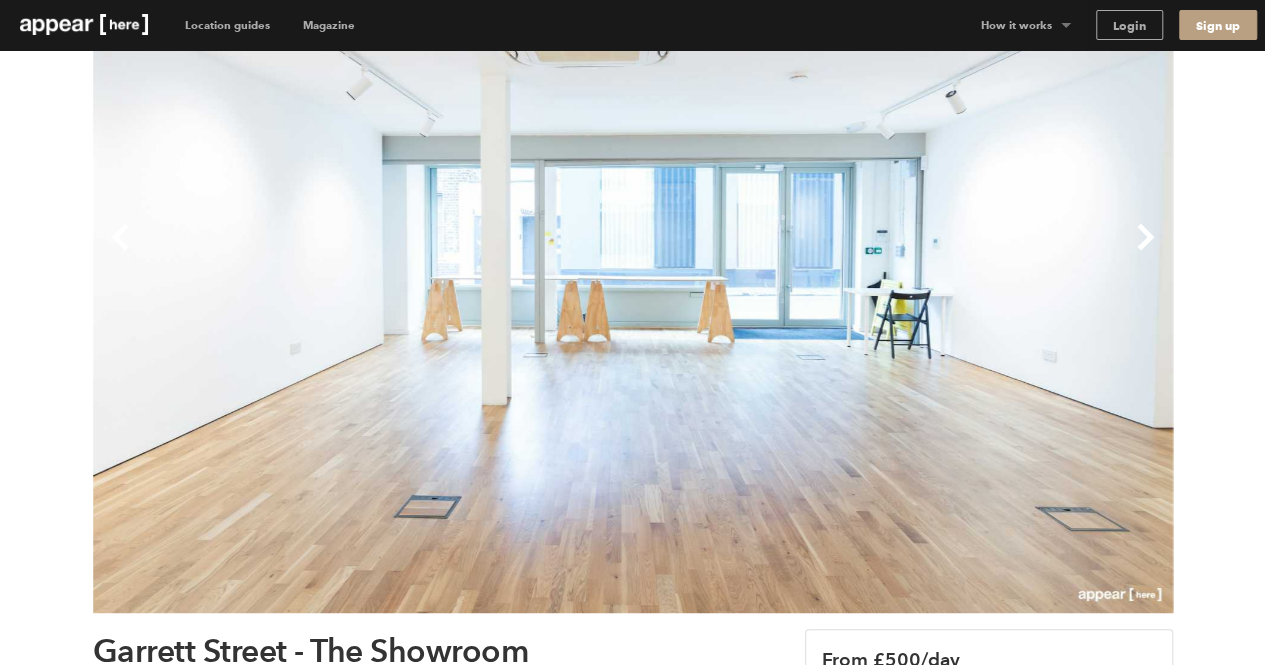 click on "Next" at bounding box center (903, 253) 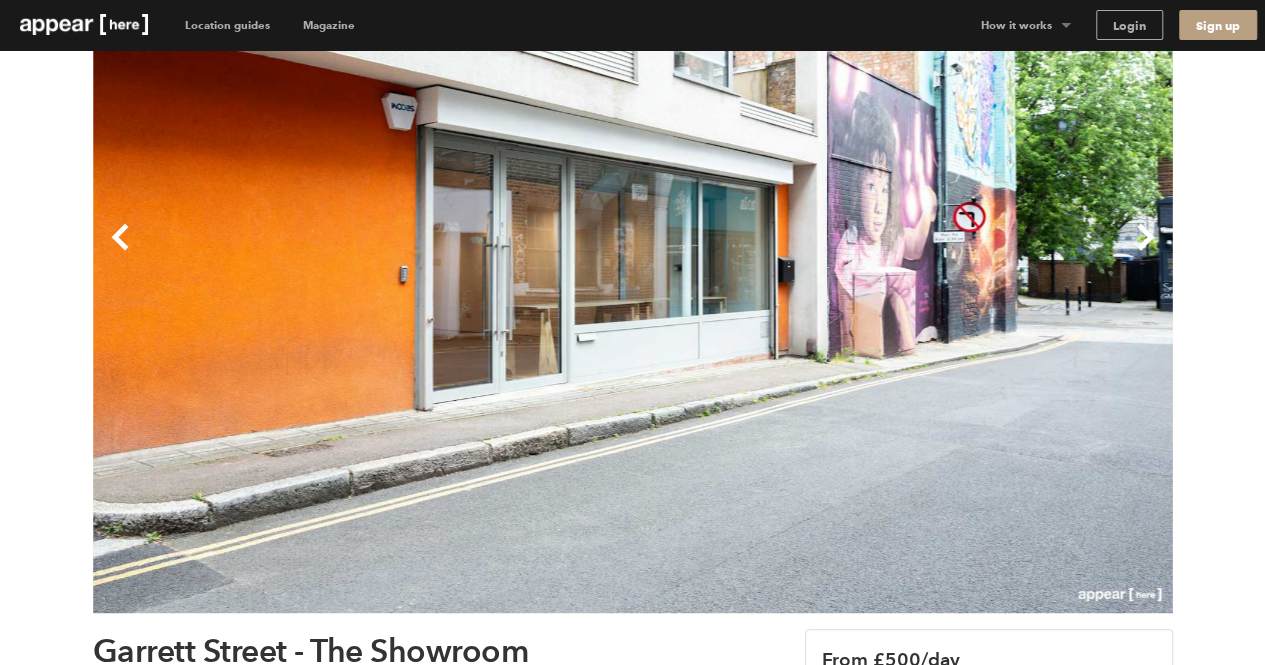 click on "Previous" at bounding box center (363, 253) 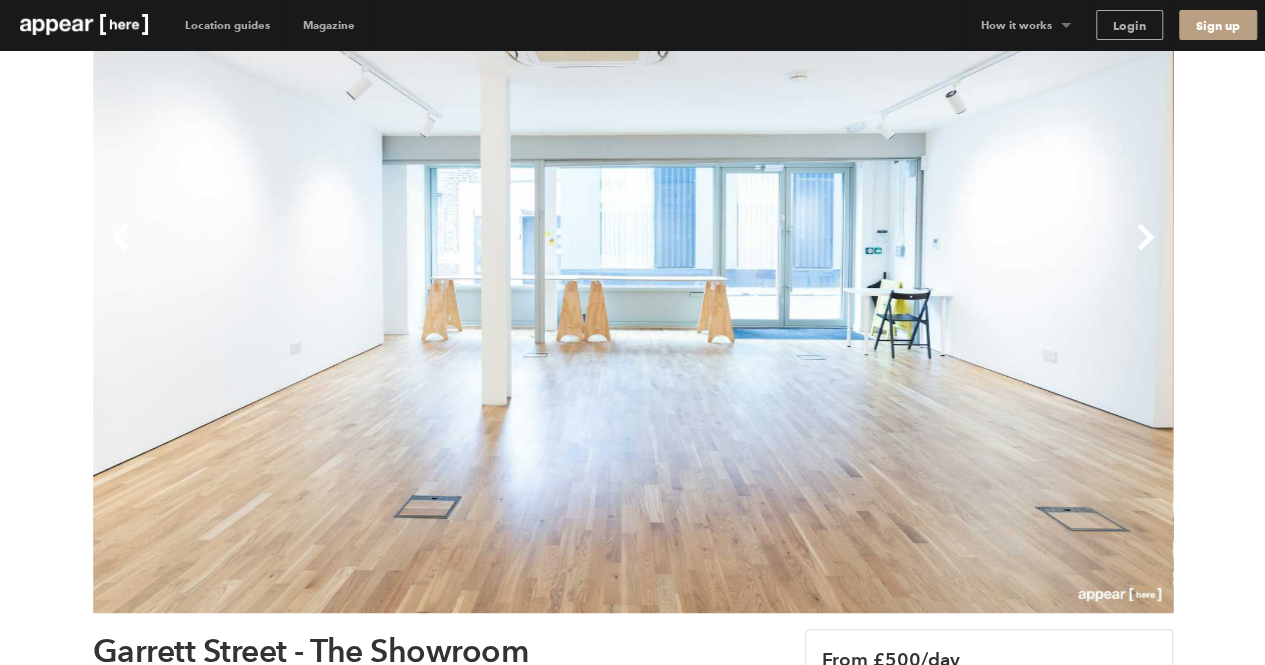click on "Previous" at bounding box center (363, 253) 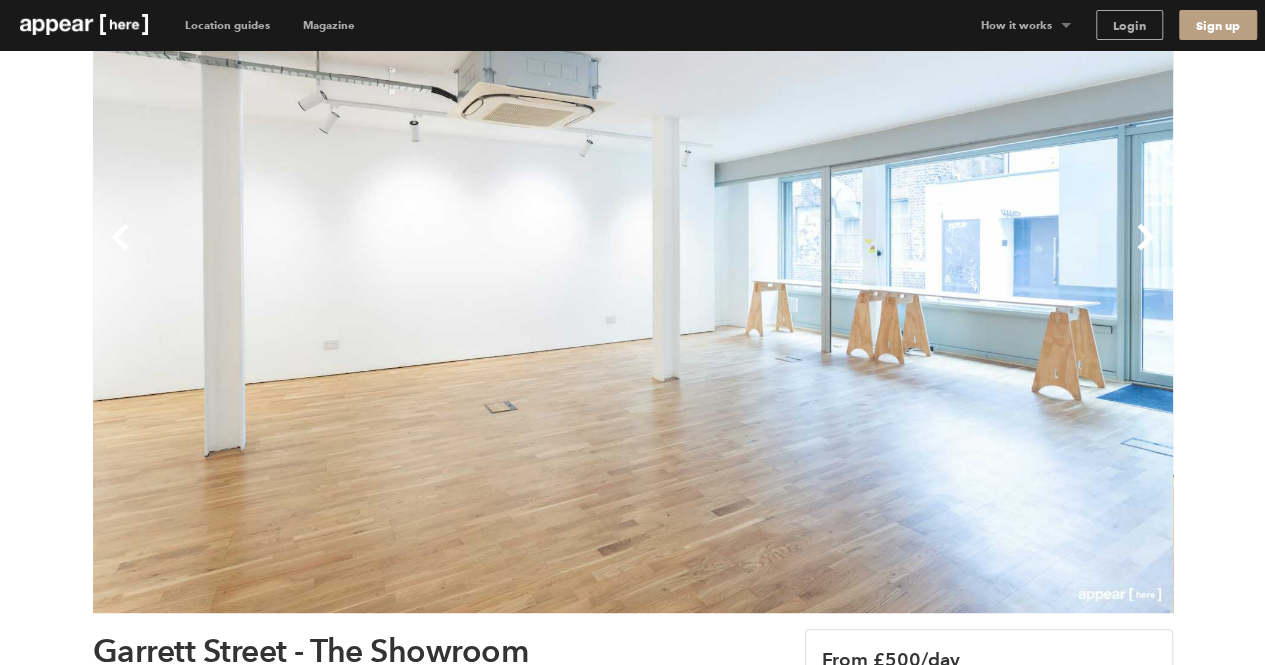 click on "Previous" at bounding box center [363, 253] 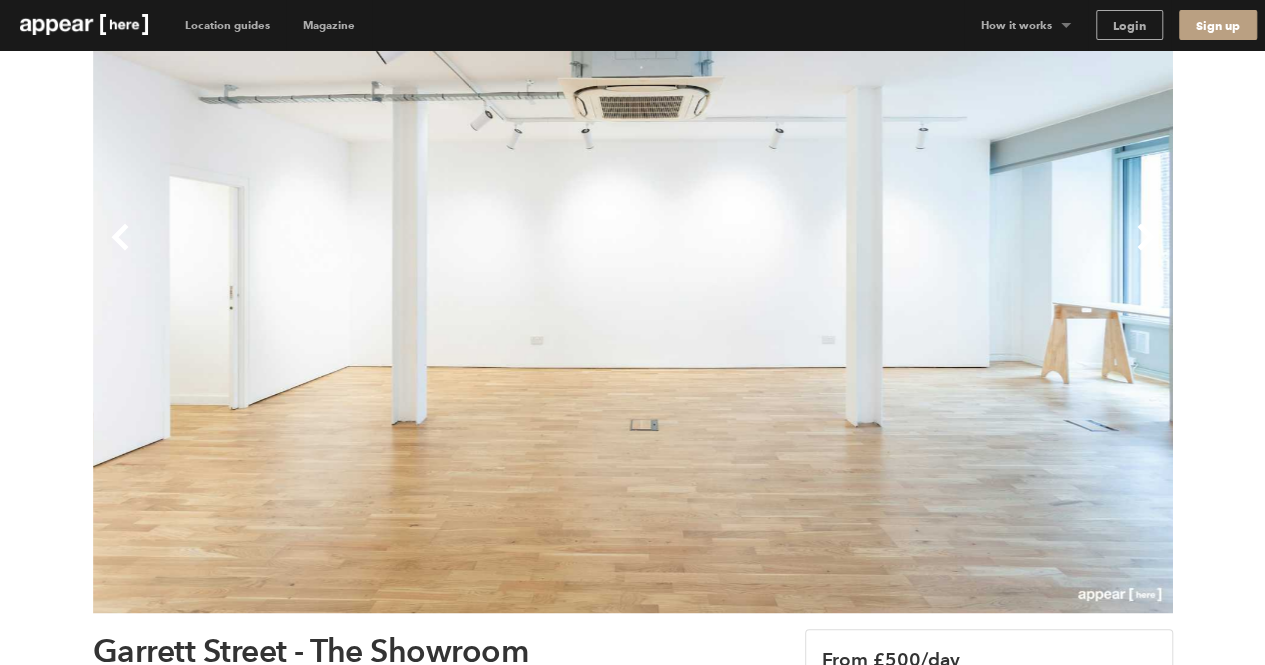 click on "Previous" at bounding box center [363, 253] 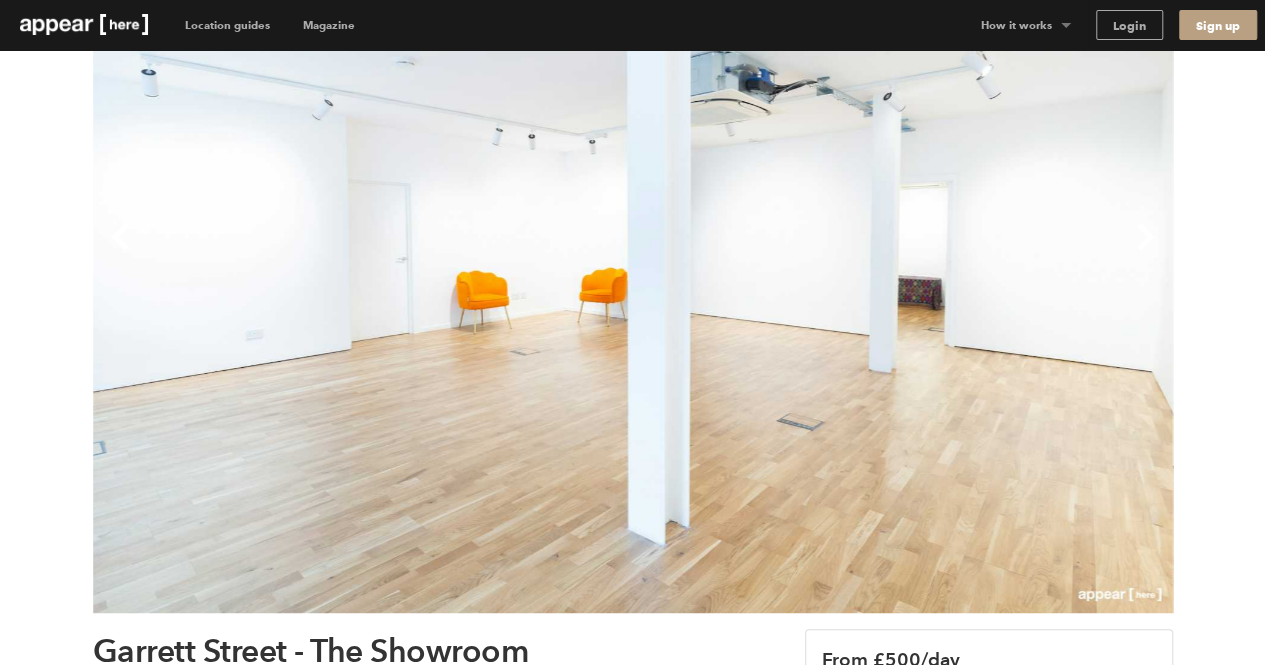 click on "Next" at bounding box center [903, 253] 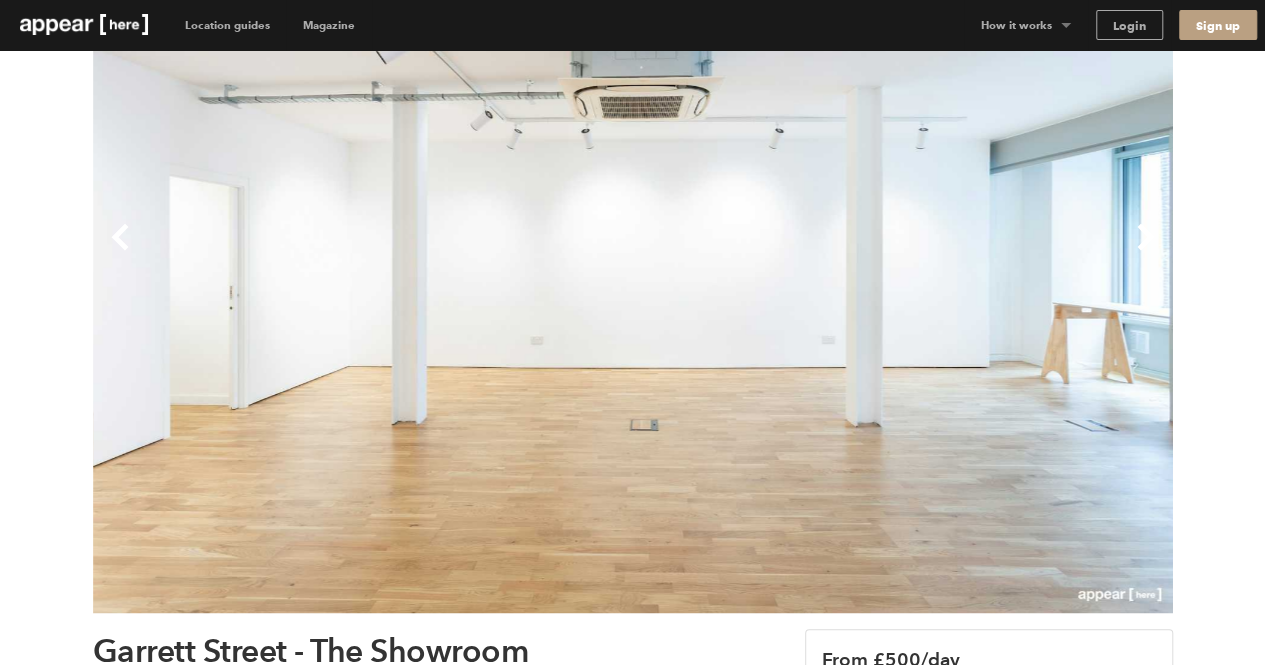 click on "Next" at bounding box center [903, 253] 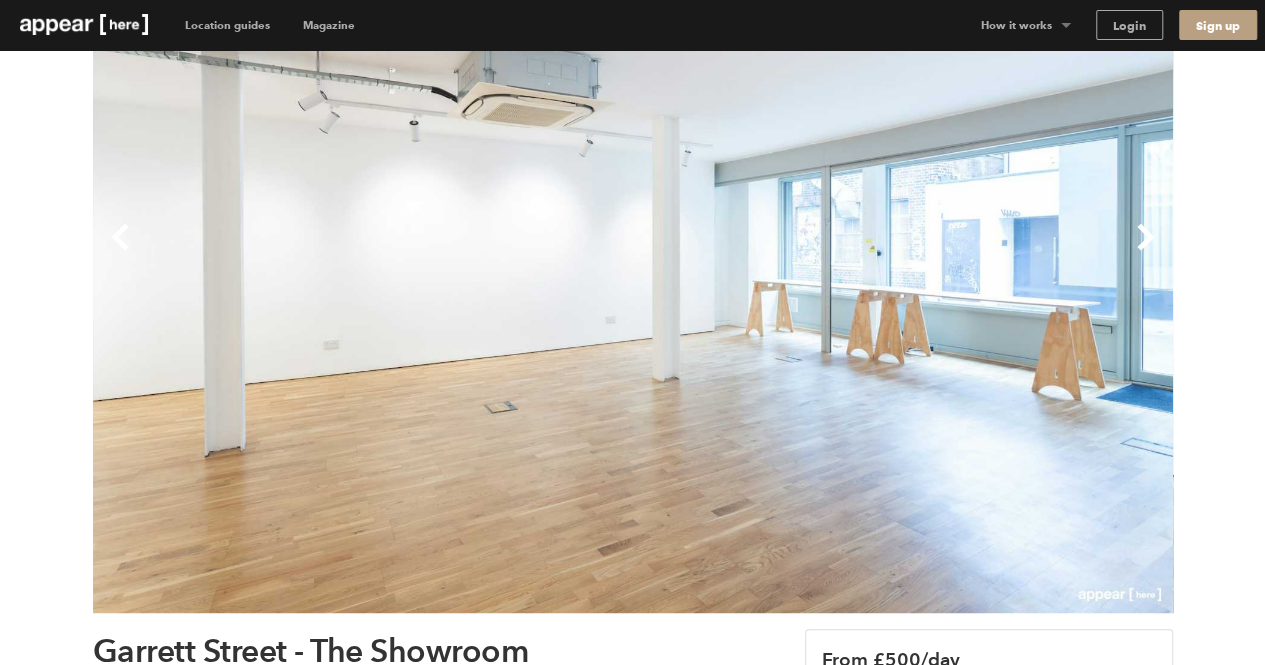 click on "Next" at bounding box center (903, 253) 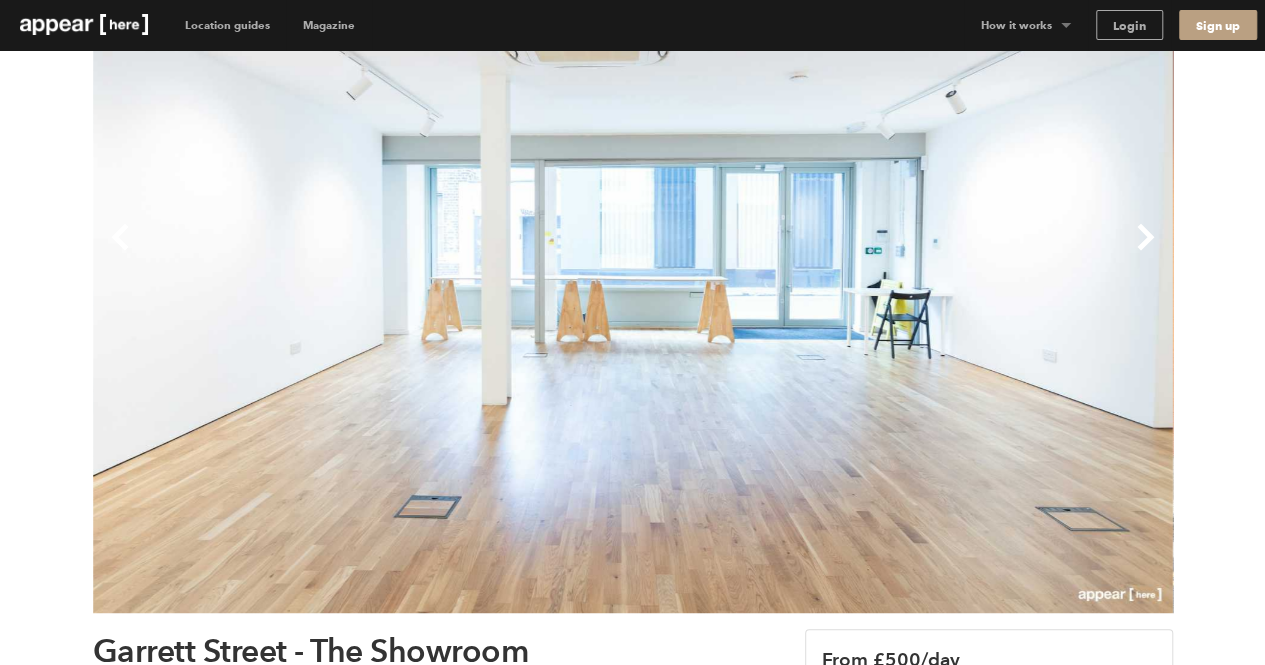 click on "Next" at bounding box center [903, 253] 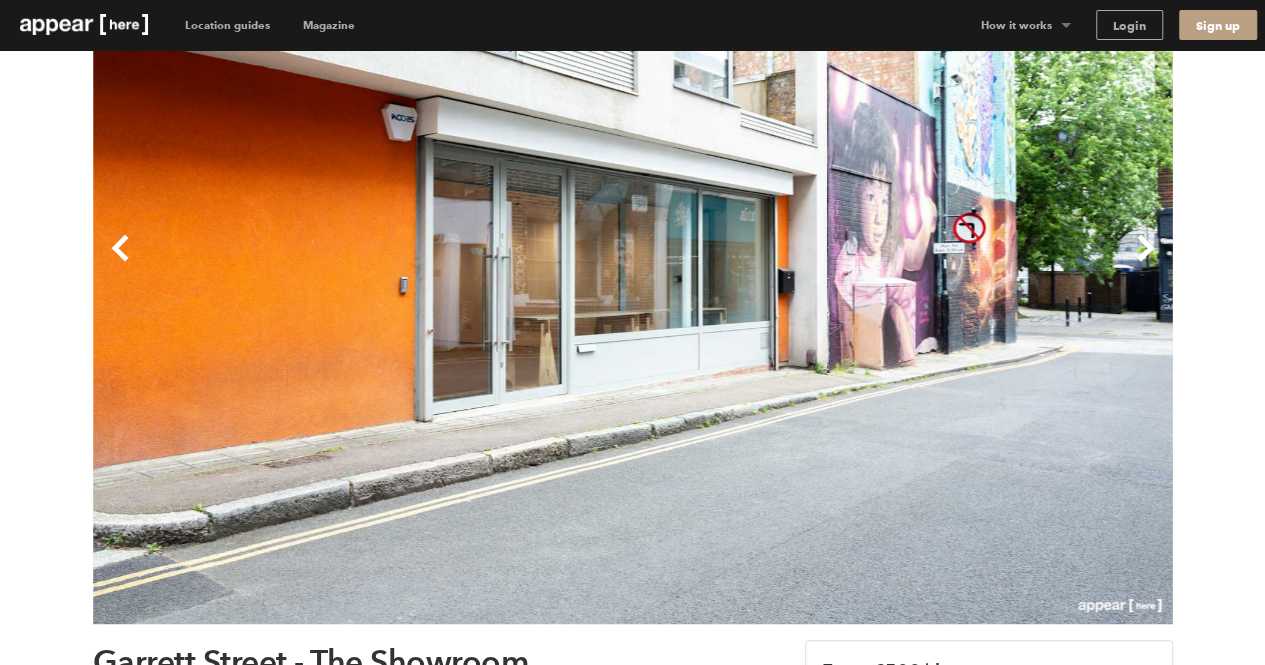 scroll, scrollTop: 111, scrollLeft: 0, axis: vertical 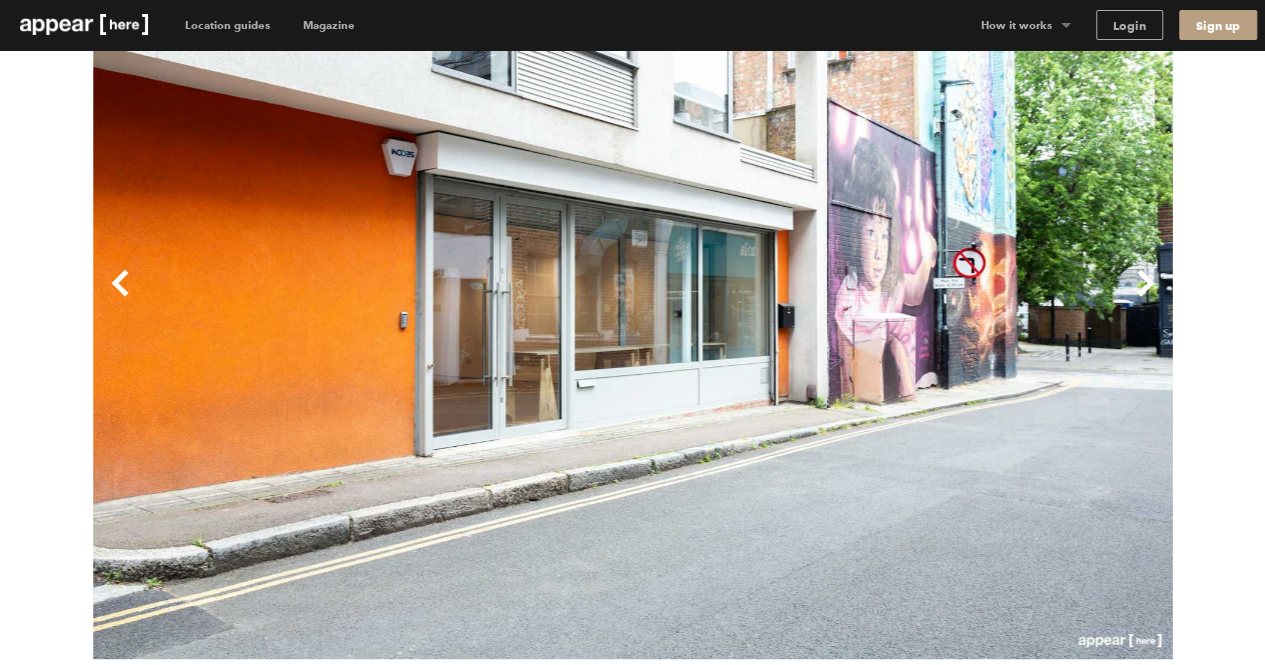 click on "Next" at bounding box center (903, 299) 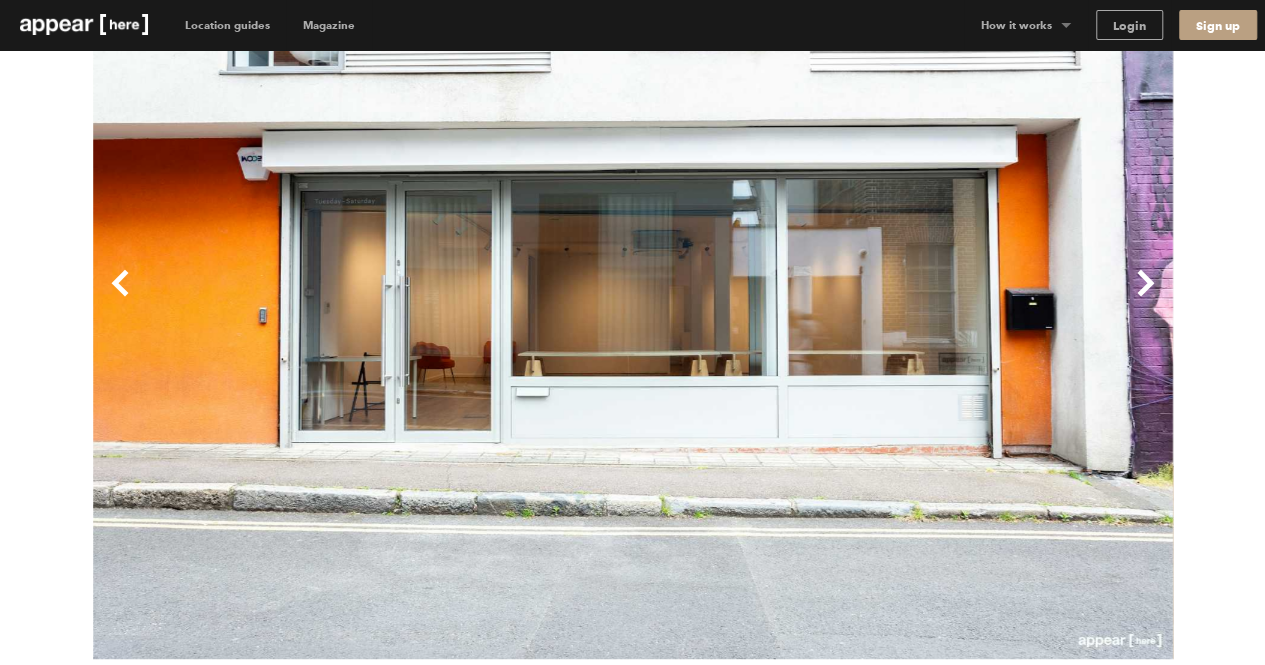 click on "Next" at bounding box center (903, 299) 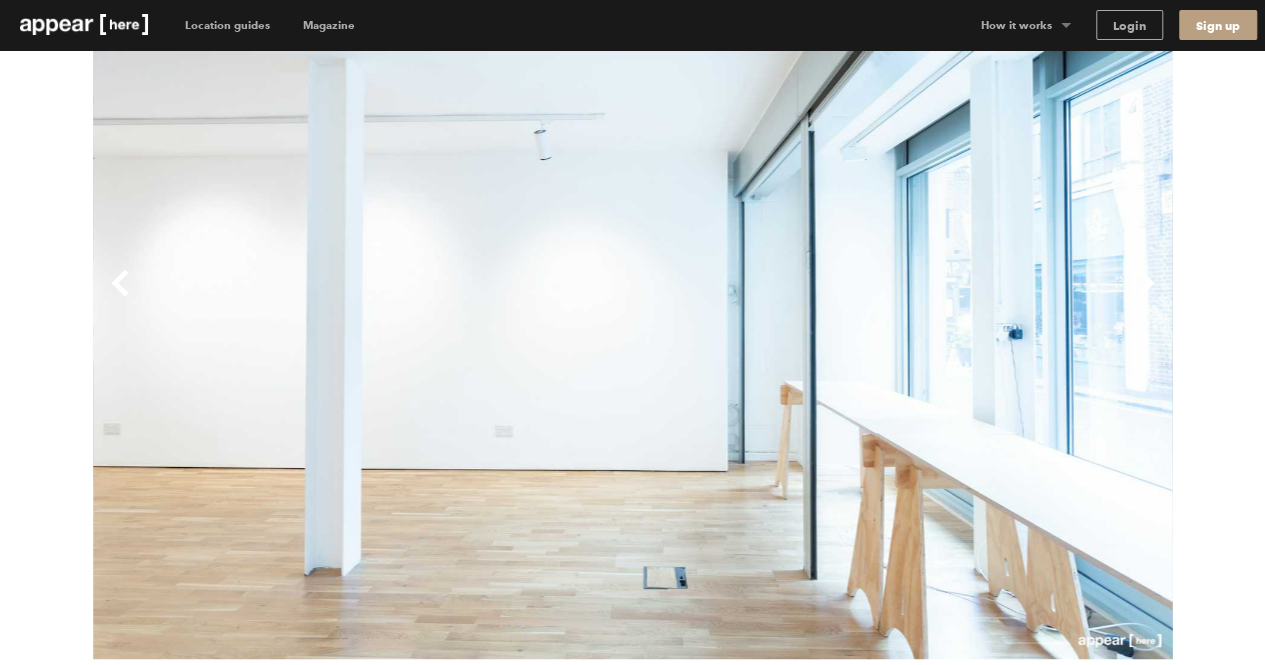 click on "Next" at bounding box center [903, 299] 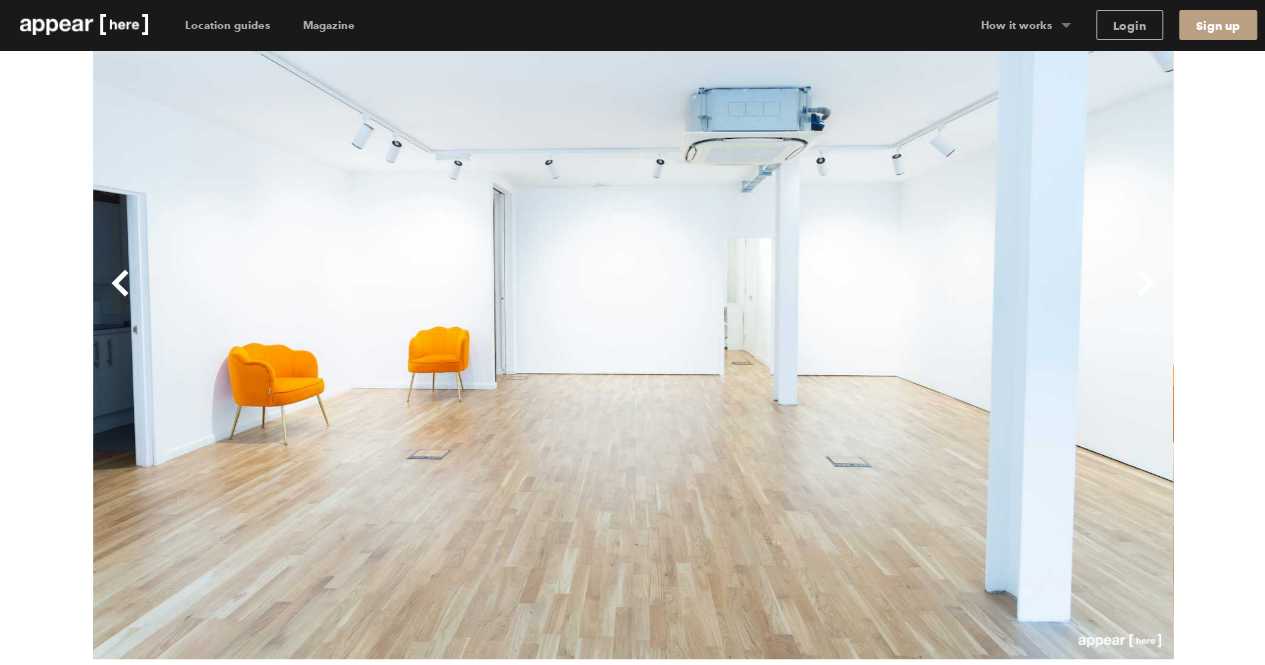 click on "Previous" at bounding box center [363, 299] 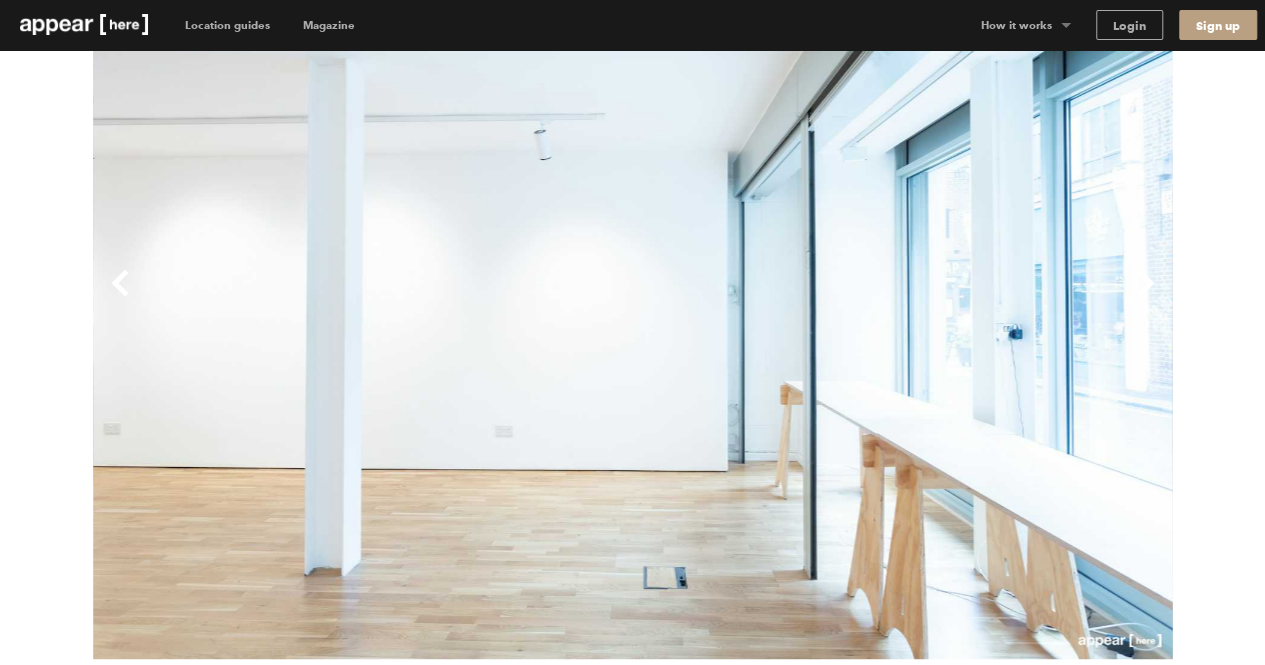 click on "Previous" at bounding box center [363, 299] 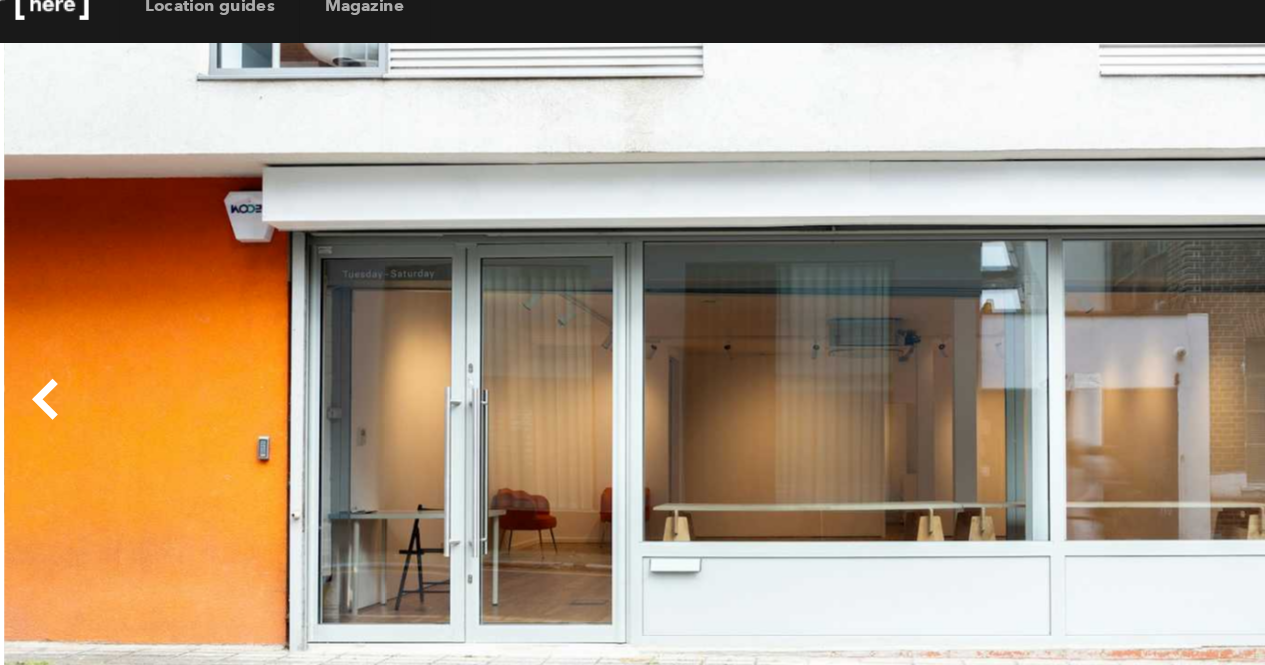 scroll, scrollTop: 111, scrollLeft: 0, axis: vertical 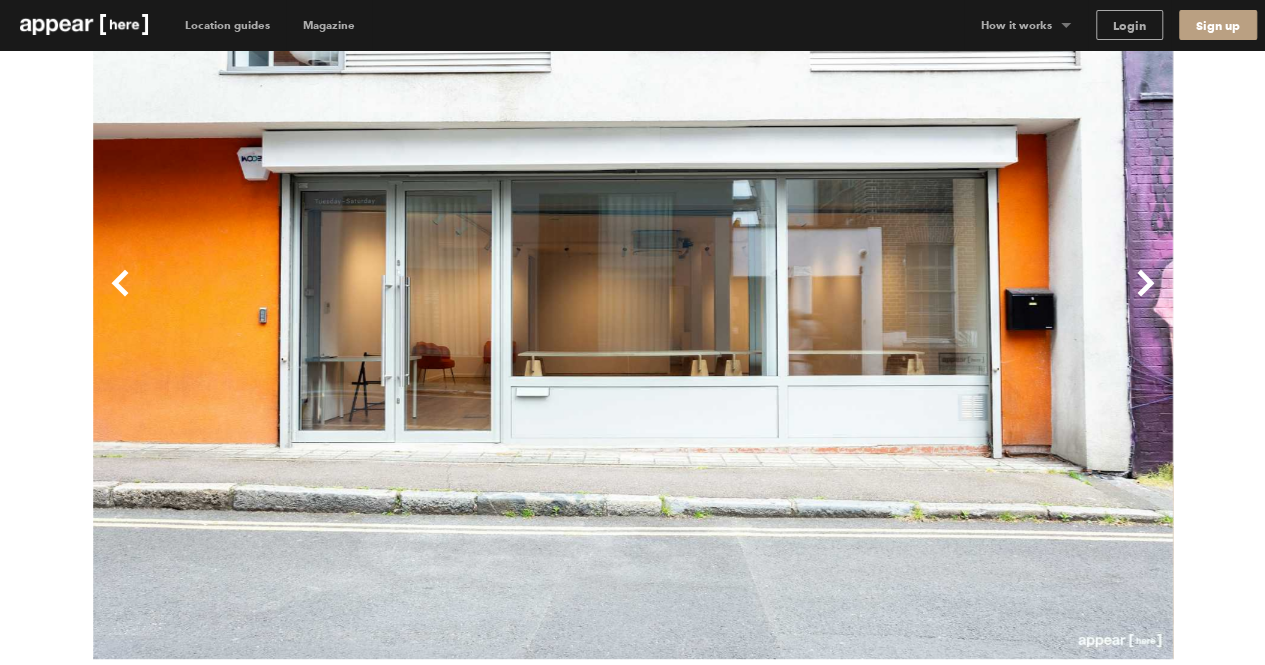 click on "Next" at bounding box center (903, 299) 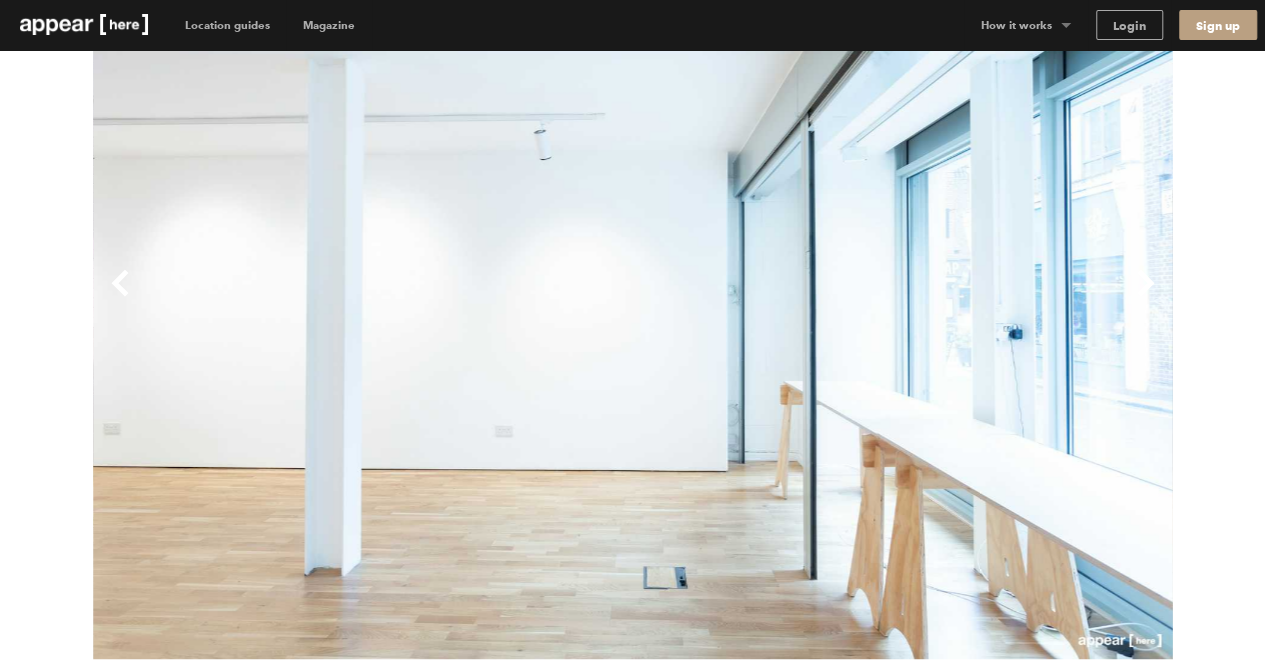 click on "Next" at bounding box center (903, 299) 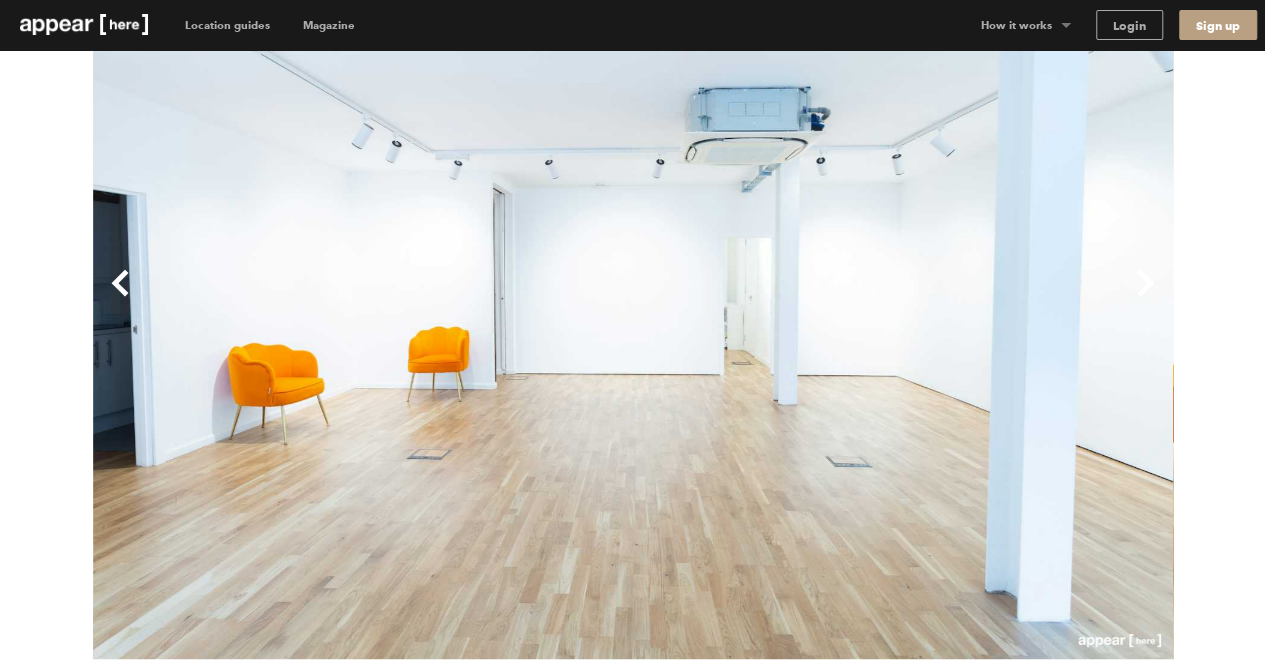 click on "Next" at bounding box center (903, 299) 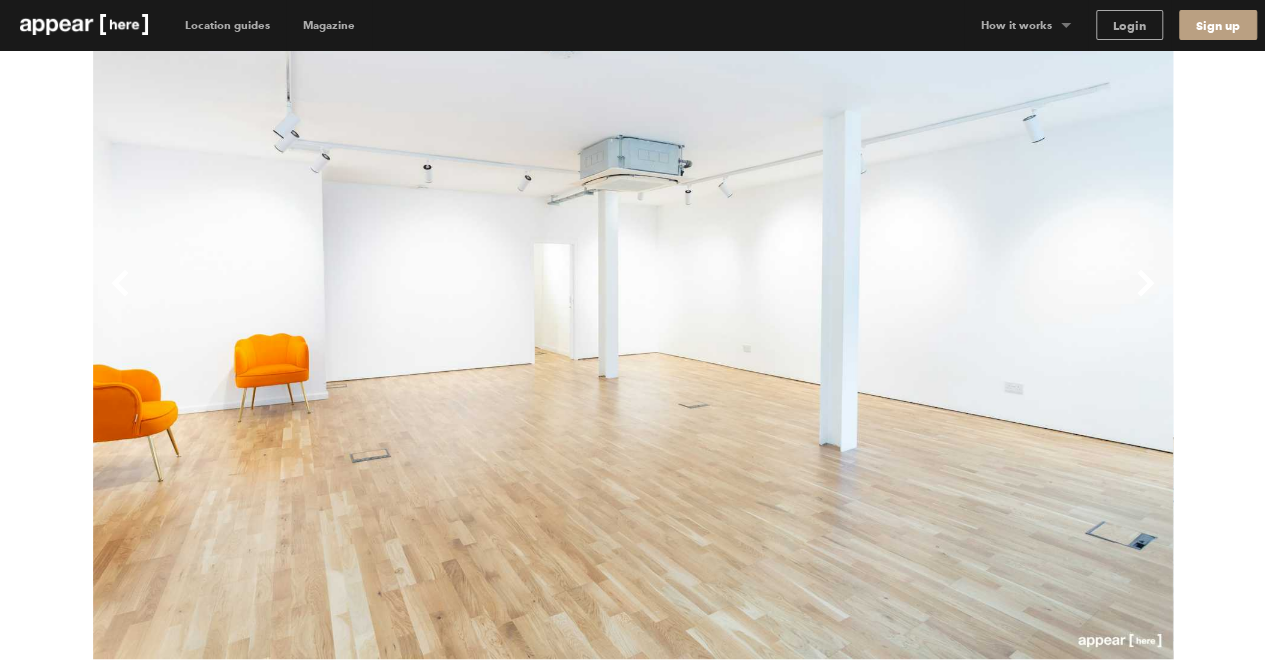 click on "Next" at bounding box center (903, 299) 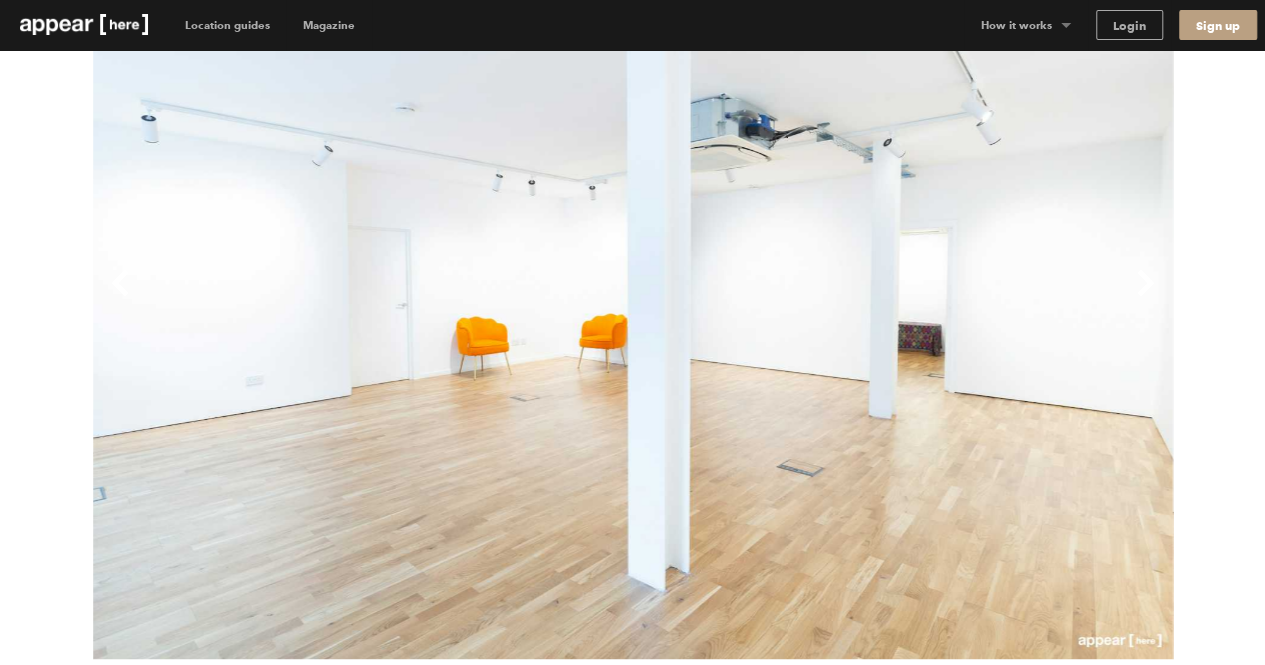click on "Next" at bounding box center (903, 299) 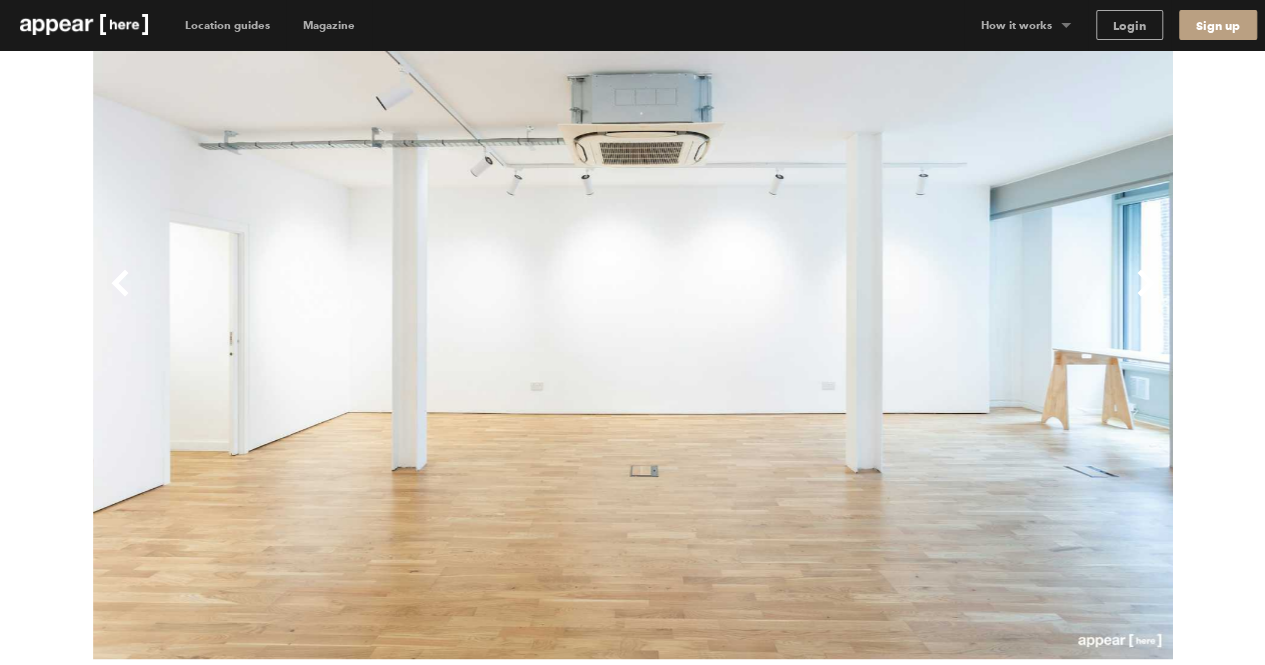 click on "Next" at bounding box center [903, 299] 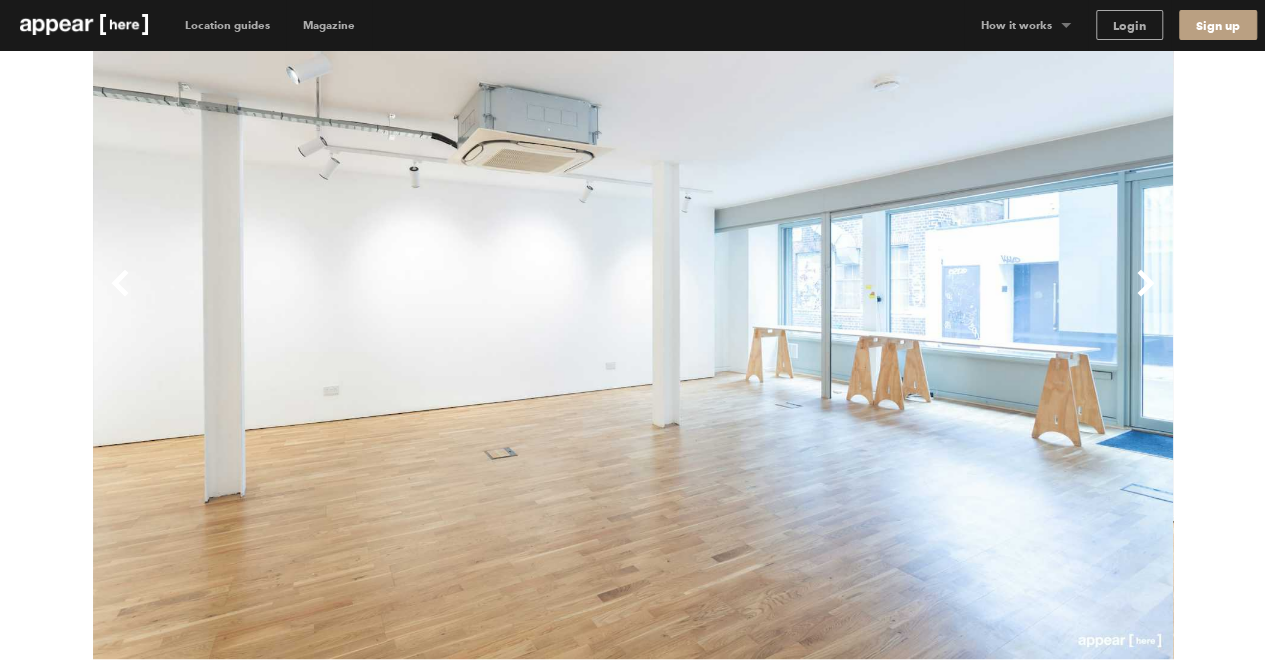 click on "Next" at bounding box center [903, 299] 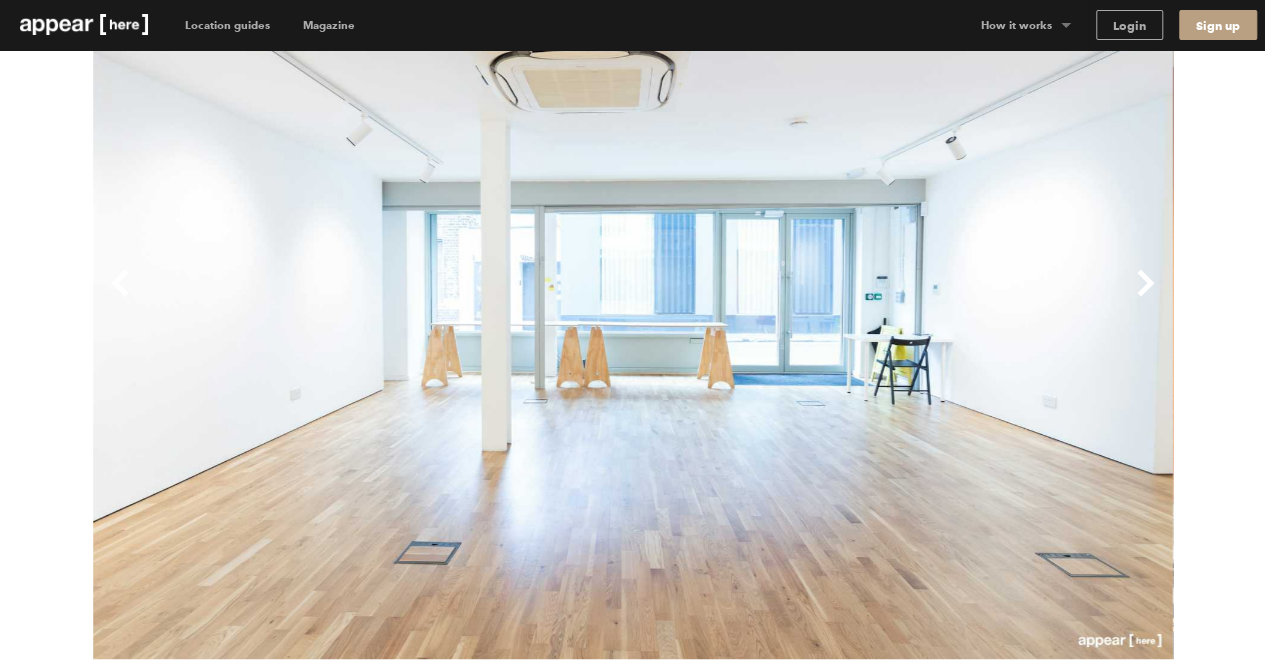 click on "Next" at bounding box center (903, 299) 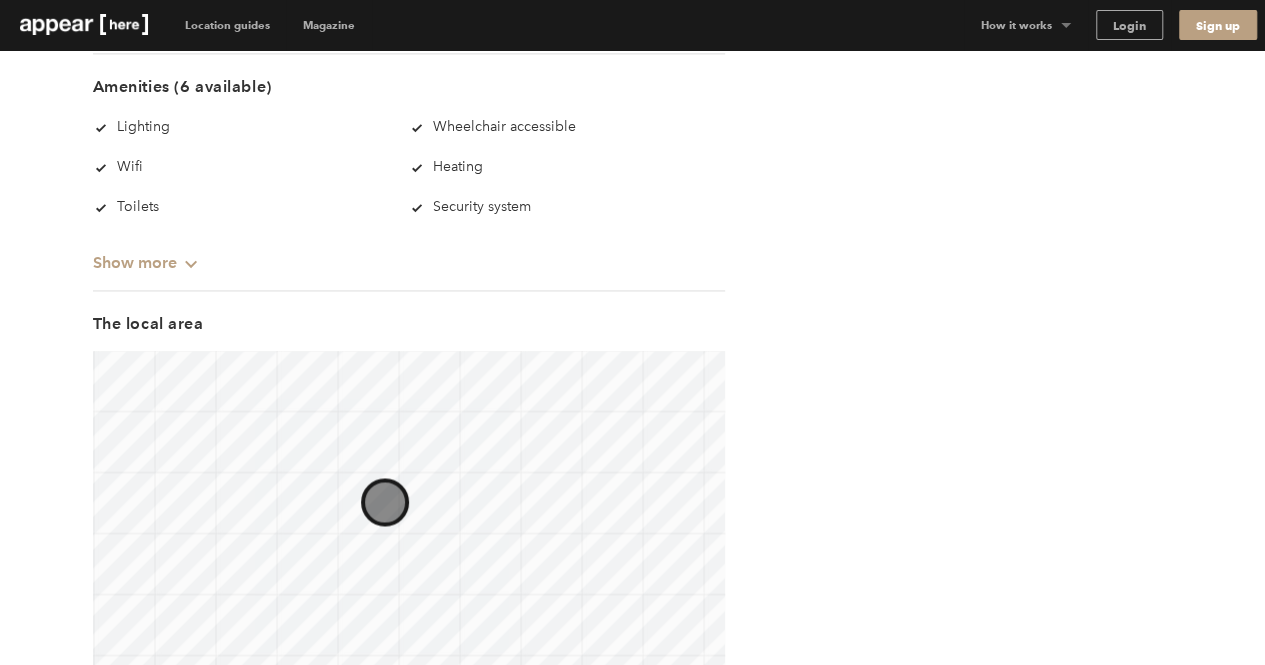 scroll, scrollTop: 1499, scrollLeft: 0, axis: vertical 